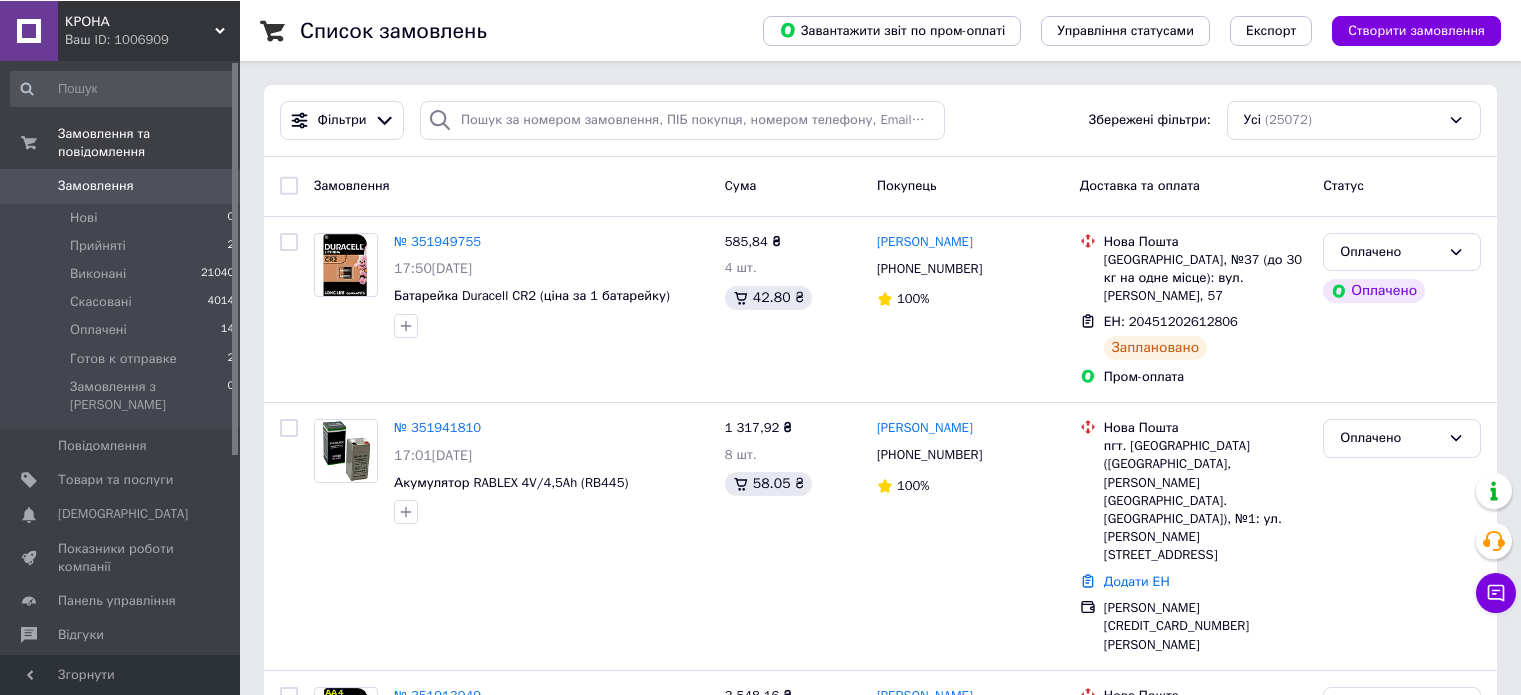 scroll, scrollTop: 0, scrollLeft: 0, axis: both 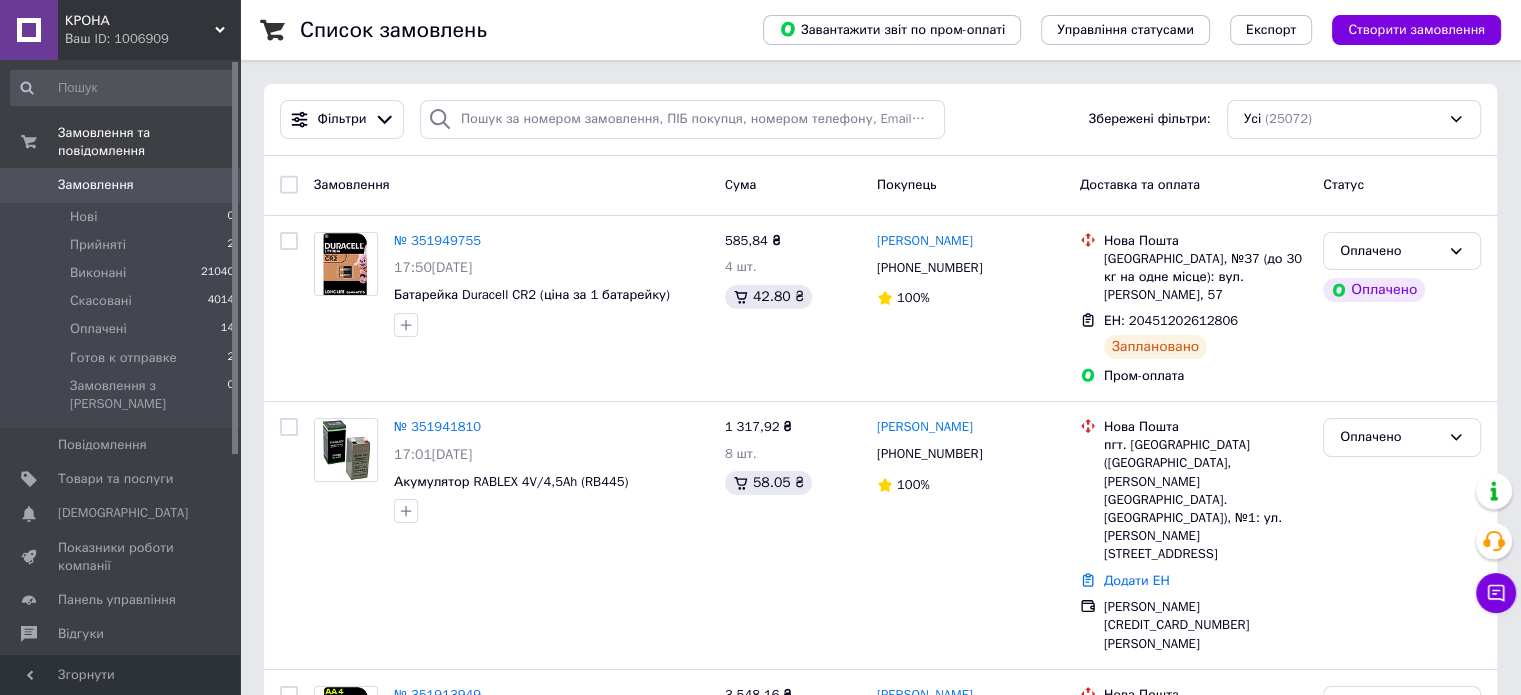 click on "Замовлення" at bounding box center [96, 185] 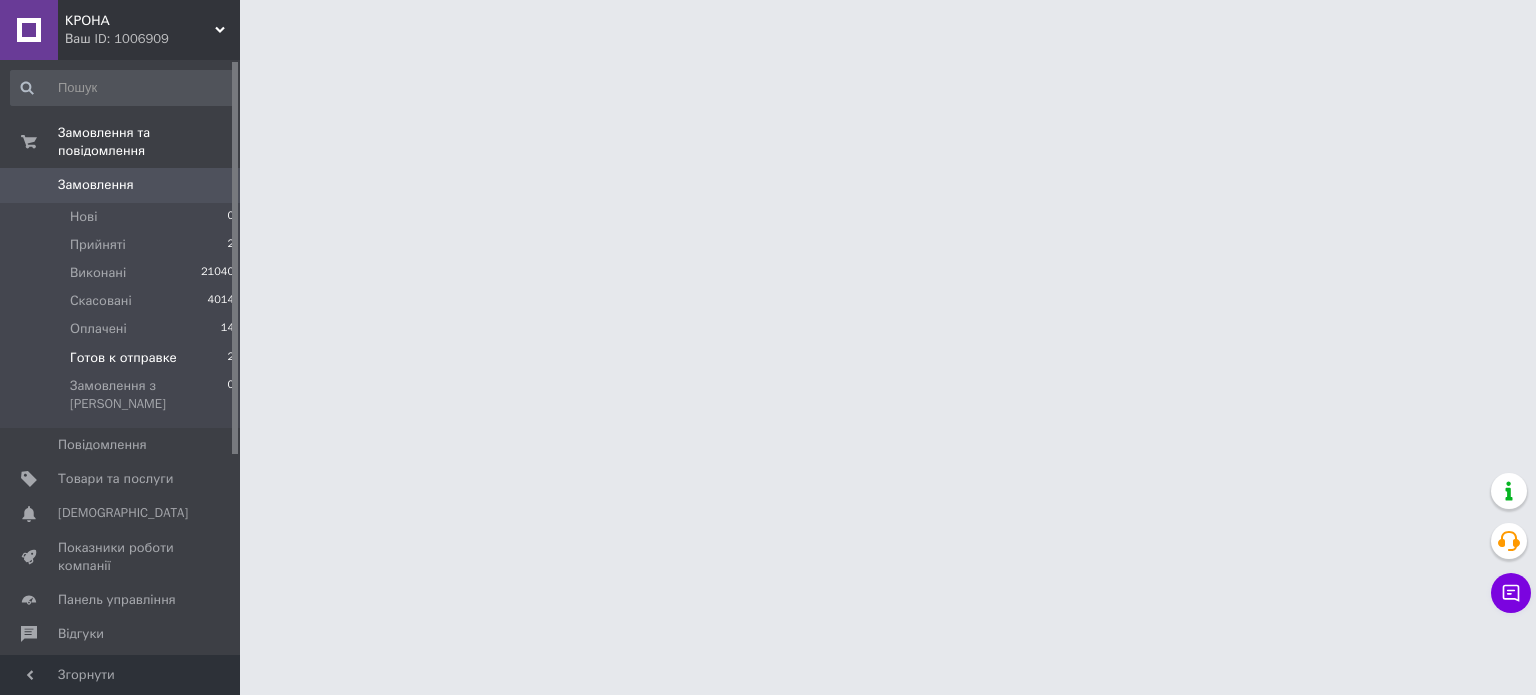 click on "Готов к отправке" at bounding box center (123, 358) 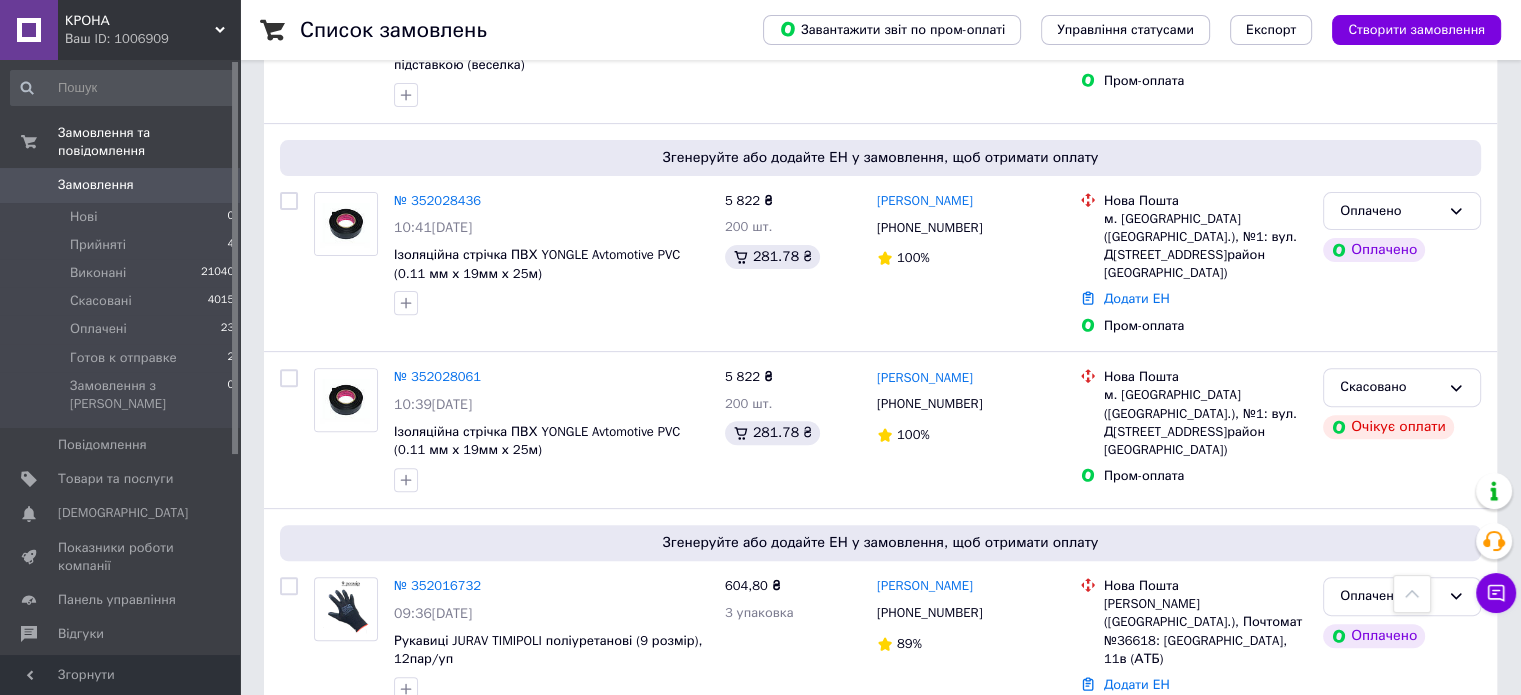 scroll, scrollTop: 700, scrollLeft: 0, axis: vertical 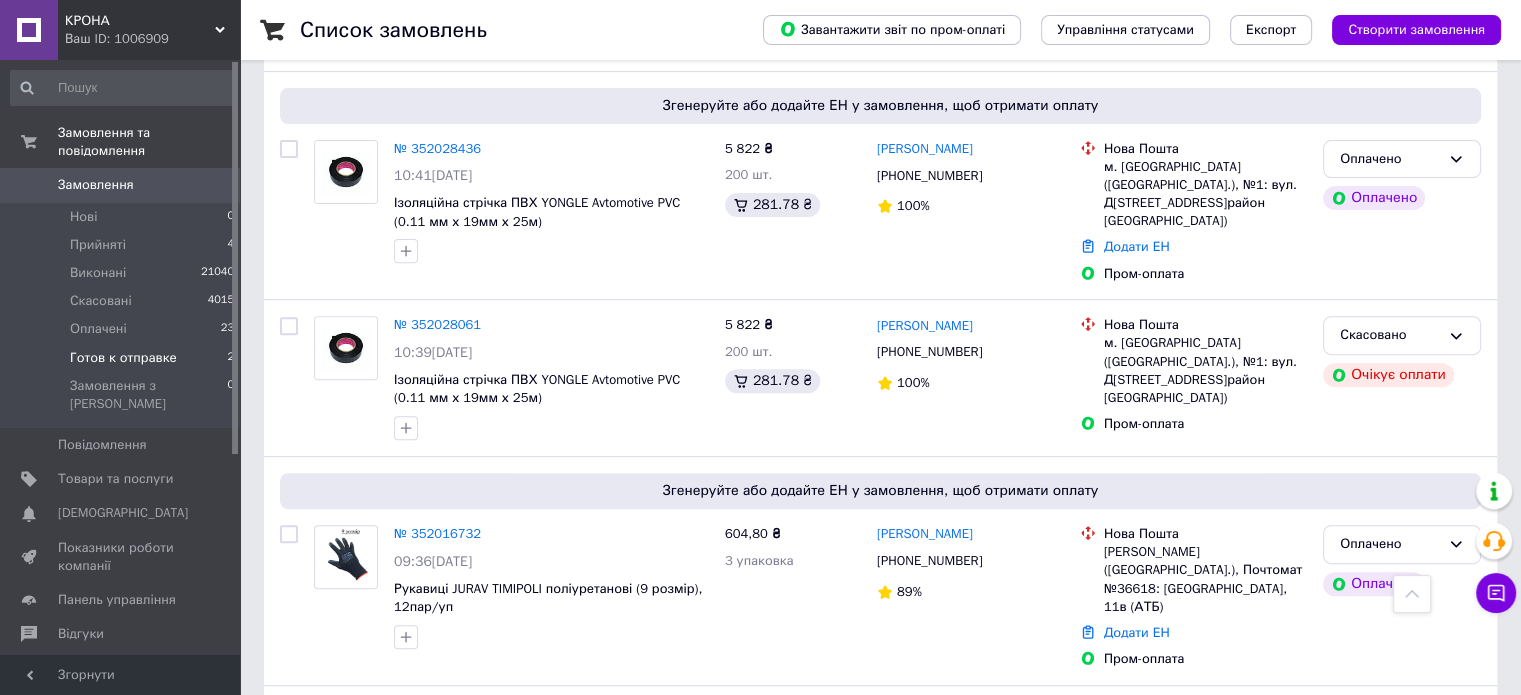 click on "Готов к отправке" at bounding box center (123, 358) 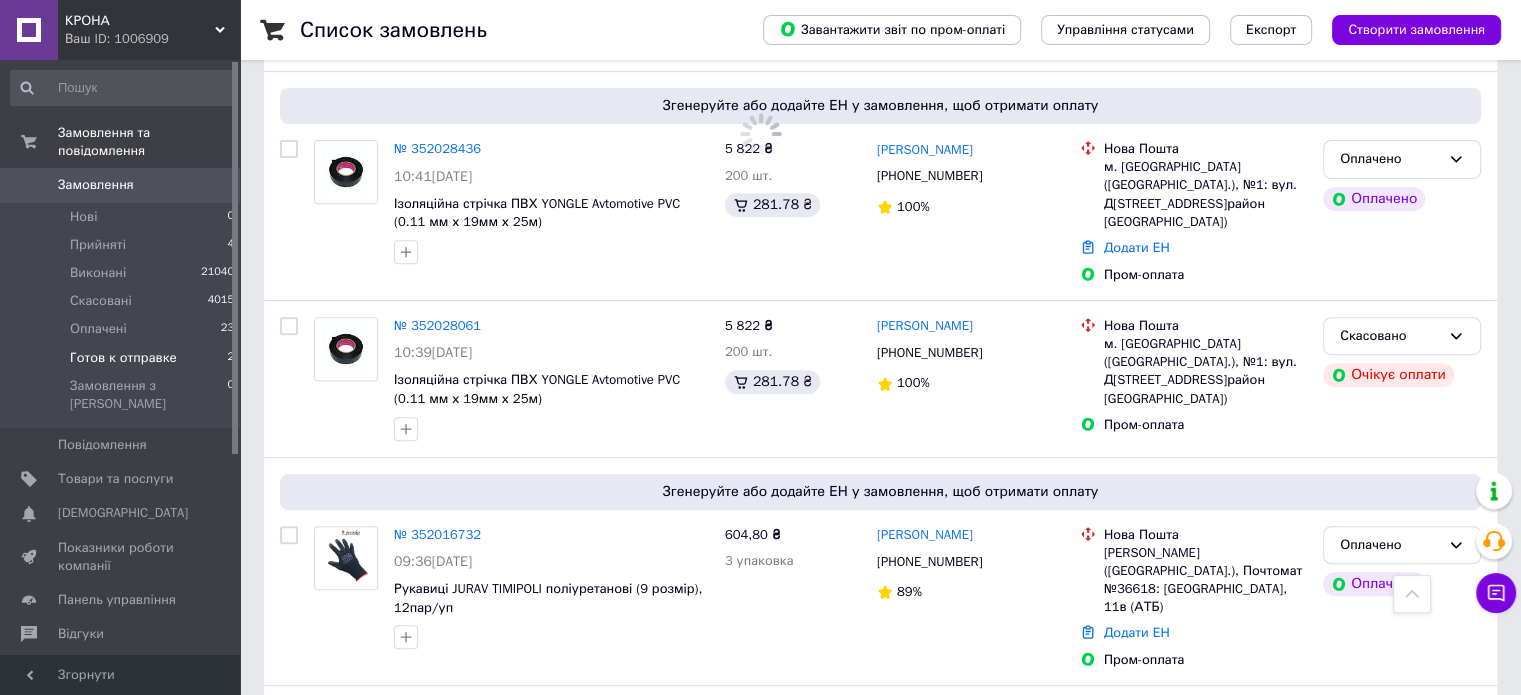 scroll, scrollTop: 0, scrollLeft: 0, axis: both 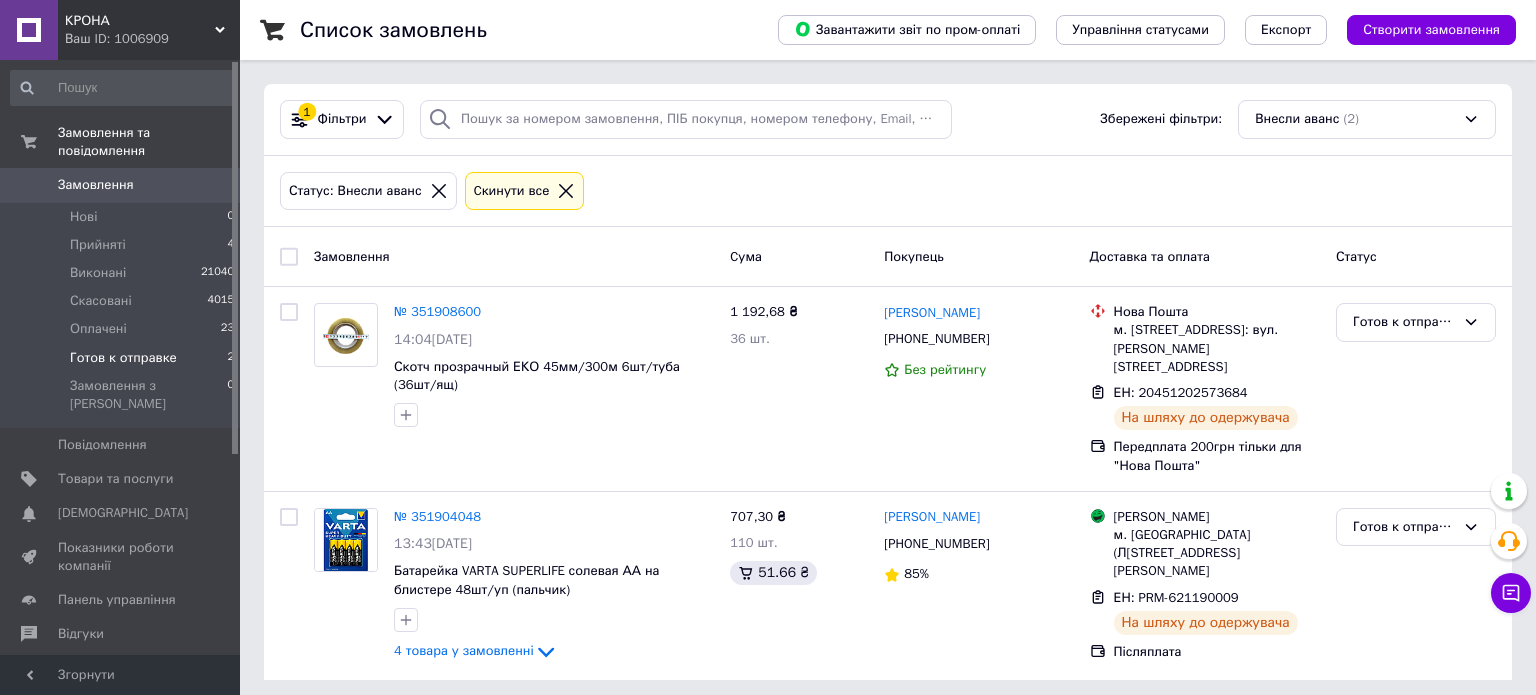 click at bounding box center (289, 257) 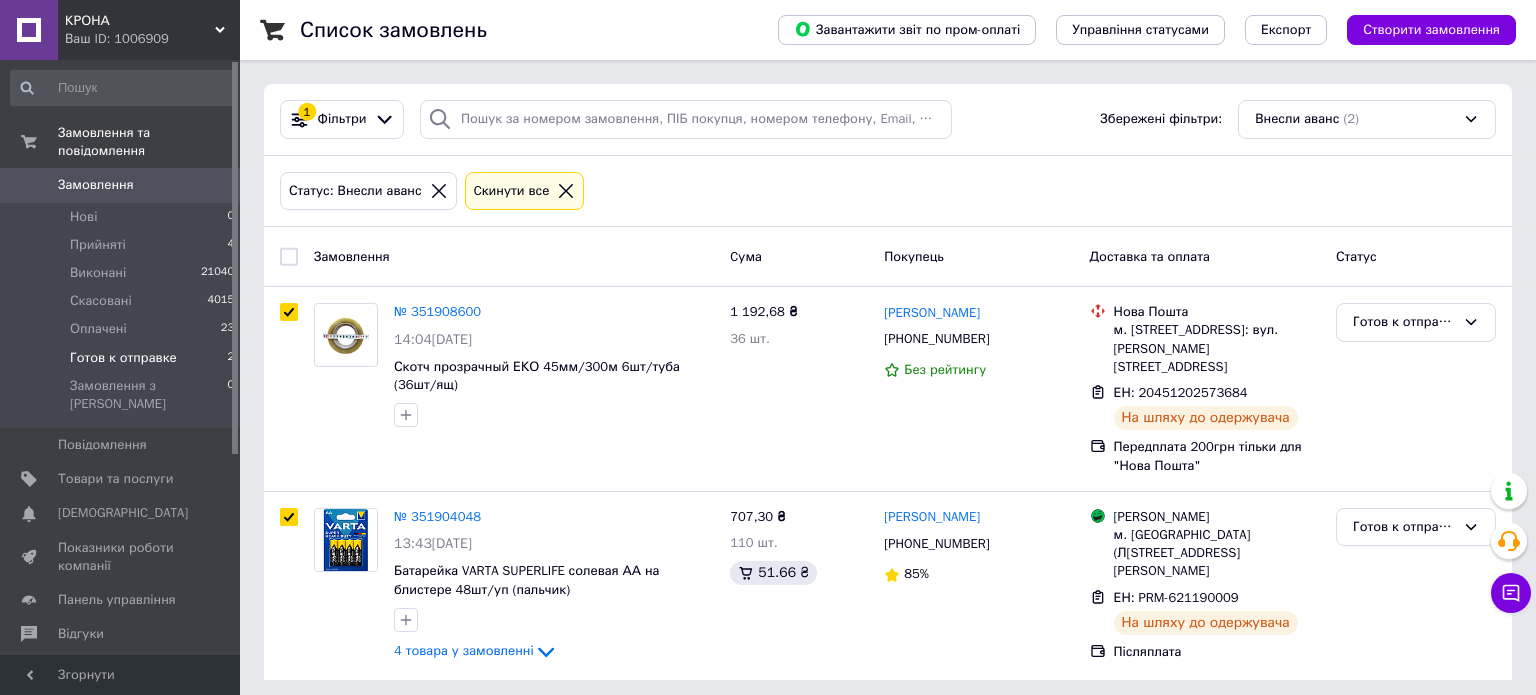 checkbox on "true" 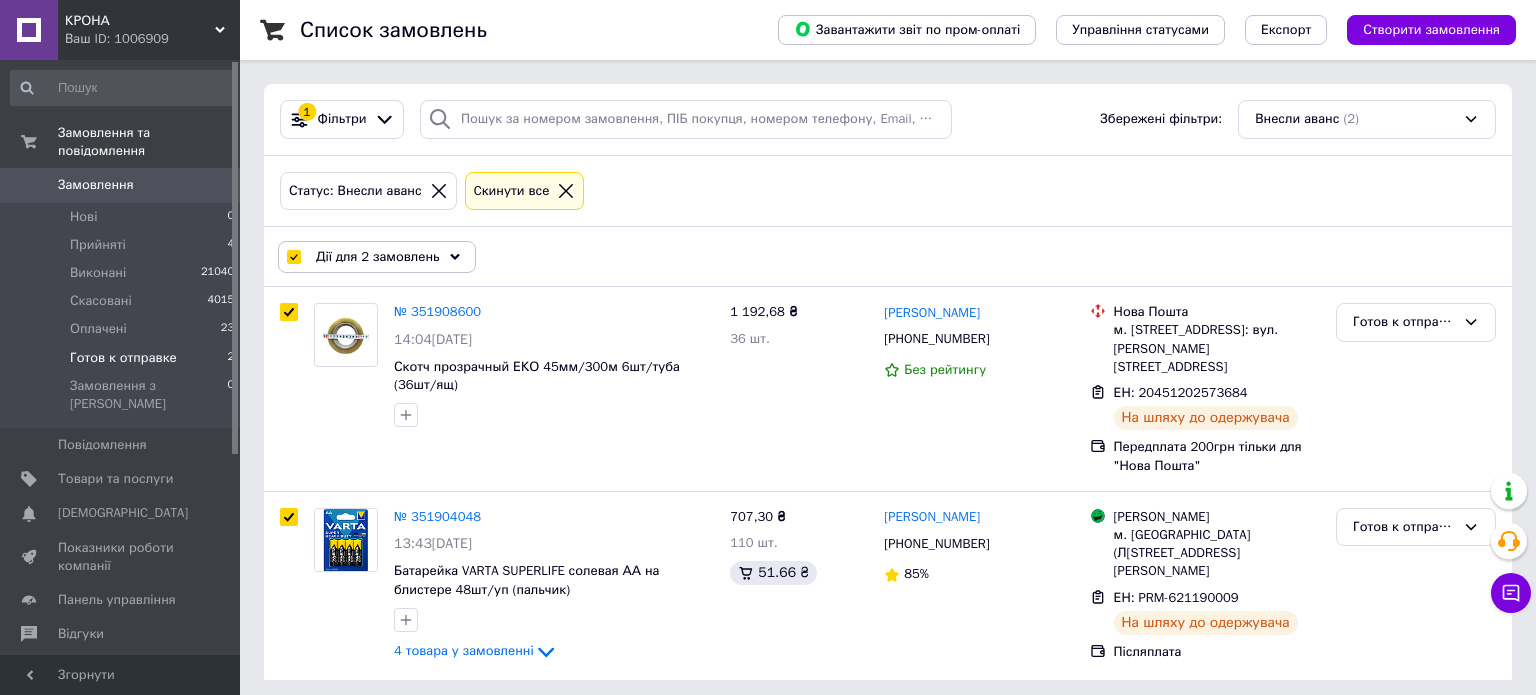 click on "Дії для 2 замовлень" at bounding box center [378, 257] 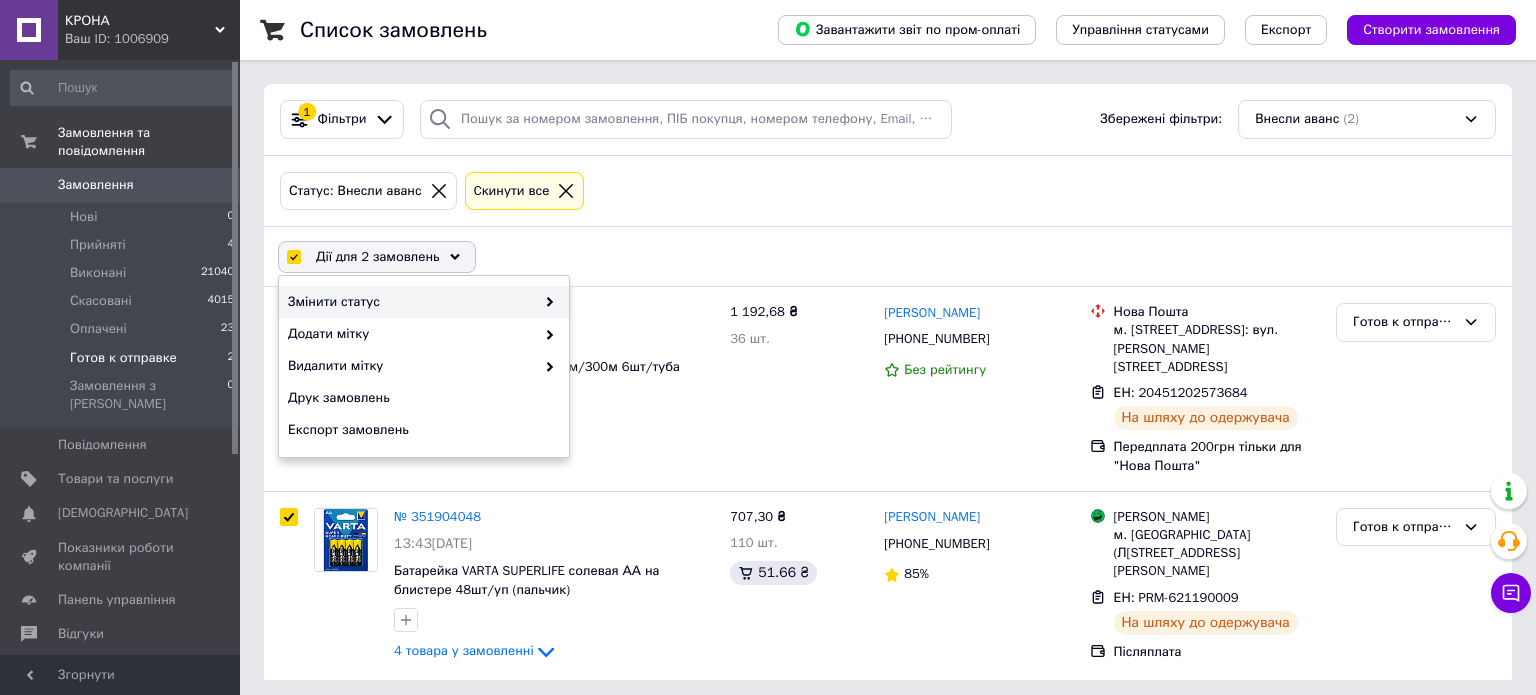 click on "Змінити статус" at bounding box center [411, 302] 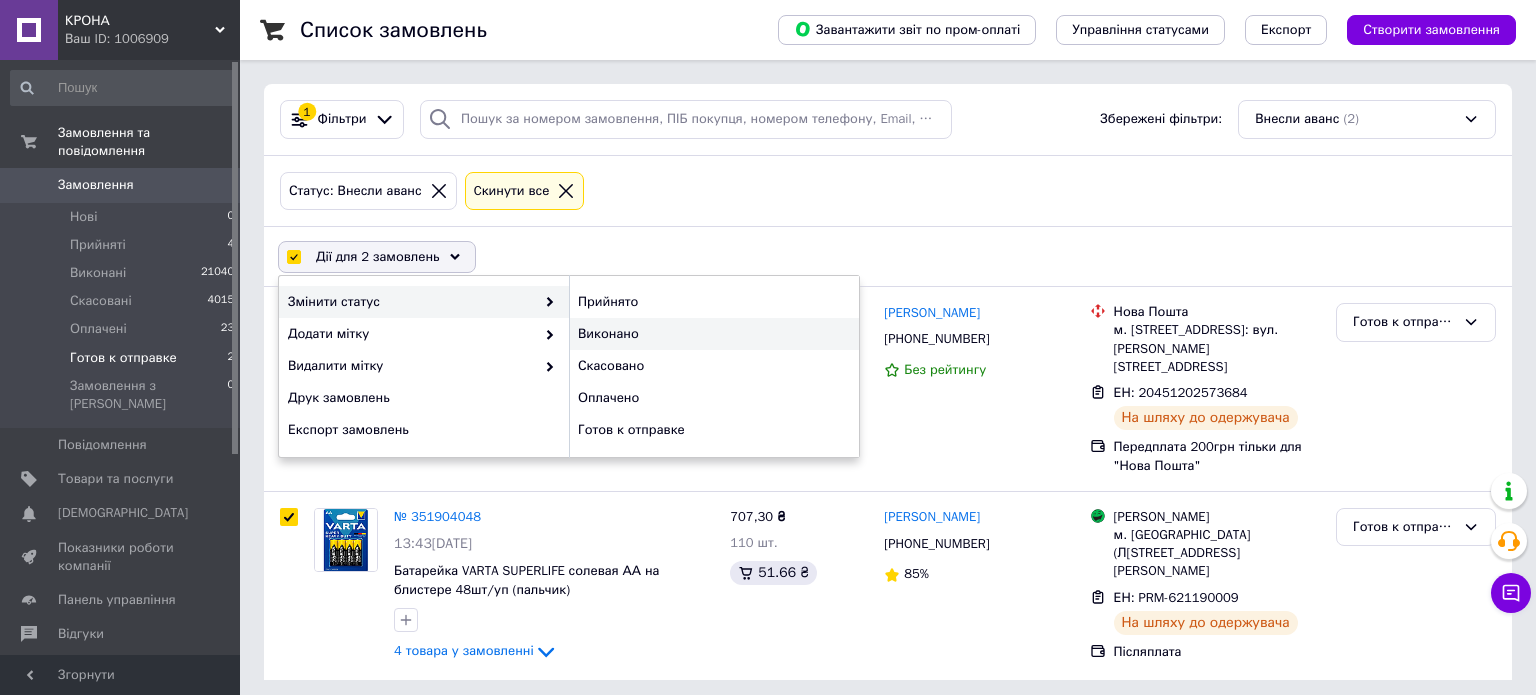 click on "Виконано" at bounding box center [714, 334] 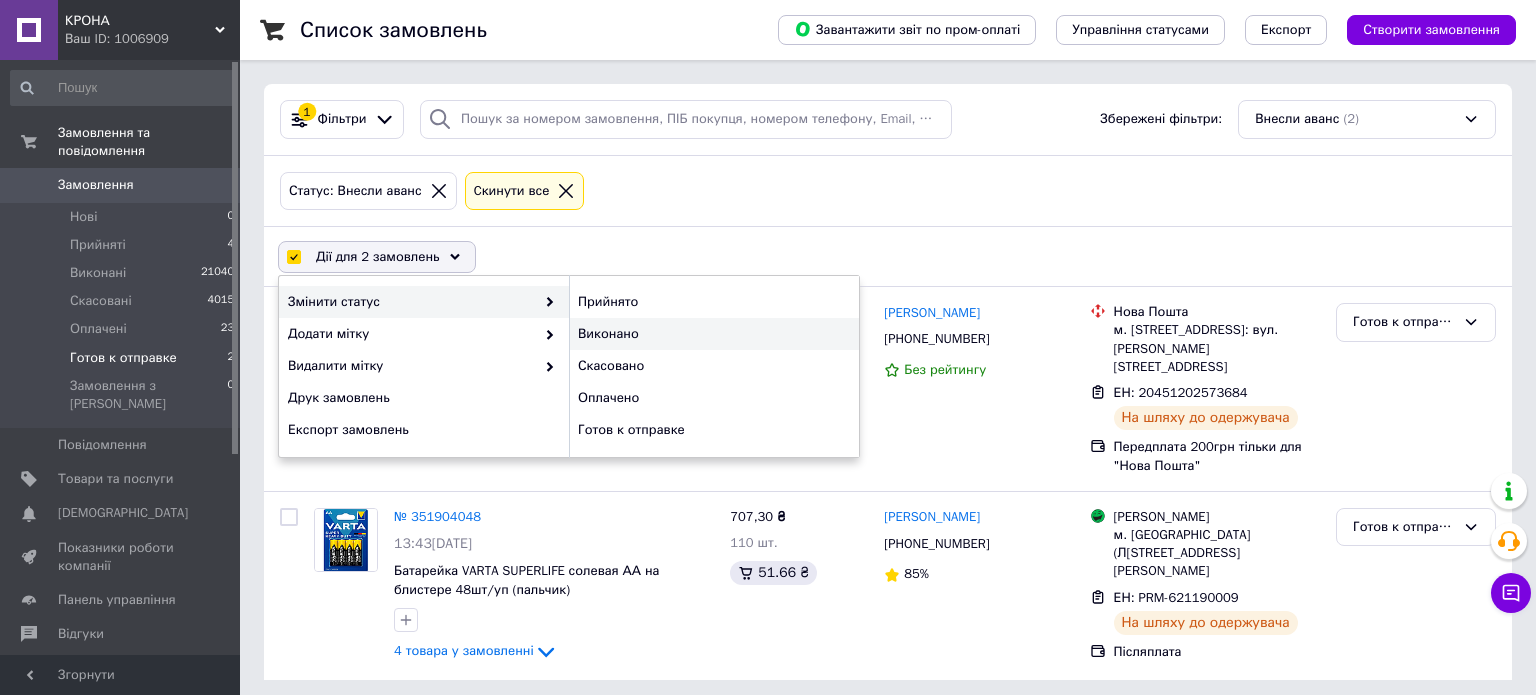 checkbox on "false" 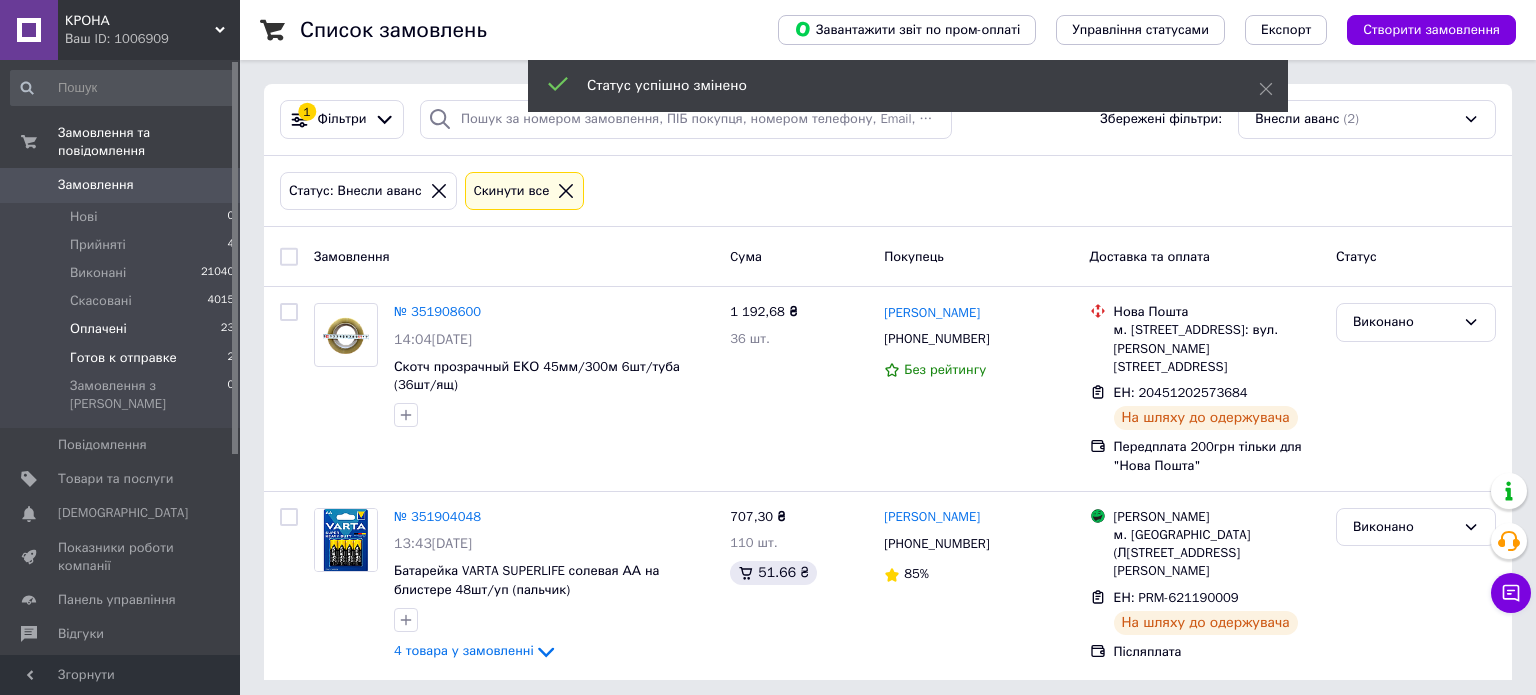 click on "Оплачені" at bounding box center [98, 329] 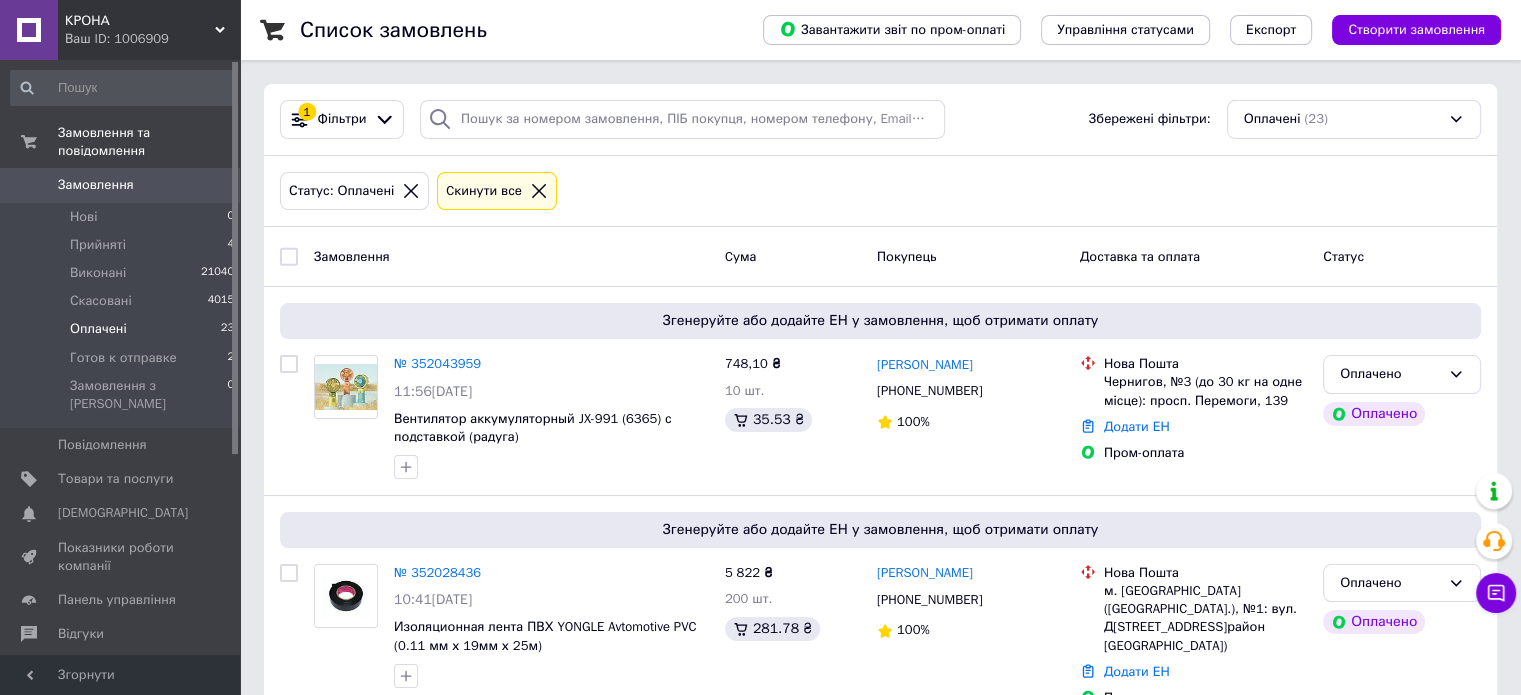 click at bounding box center (289, 257) 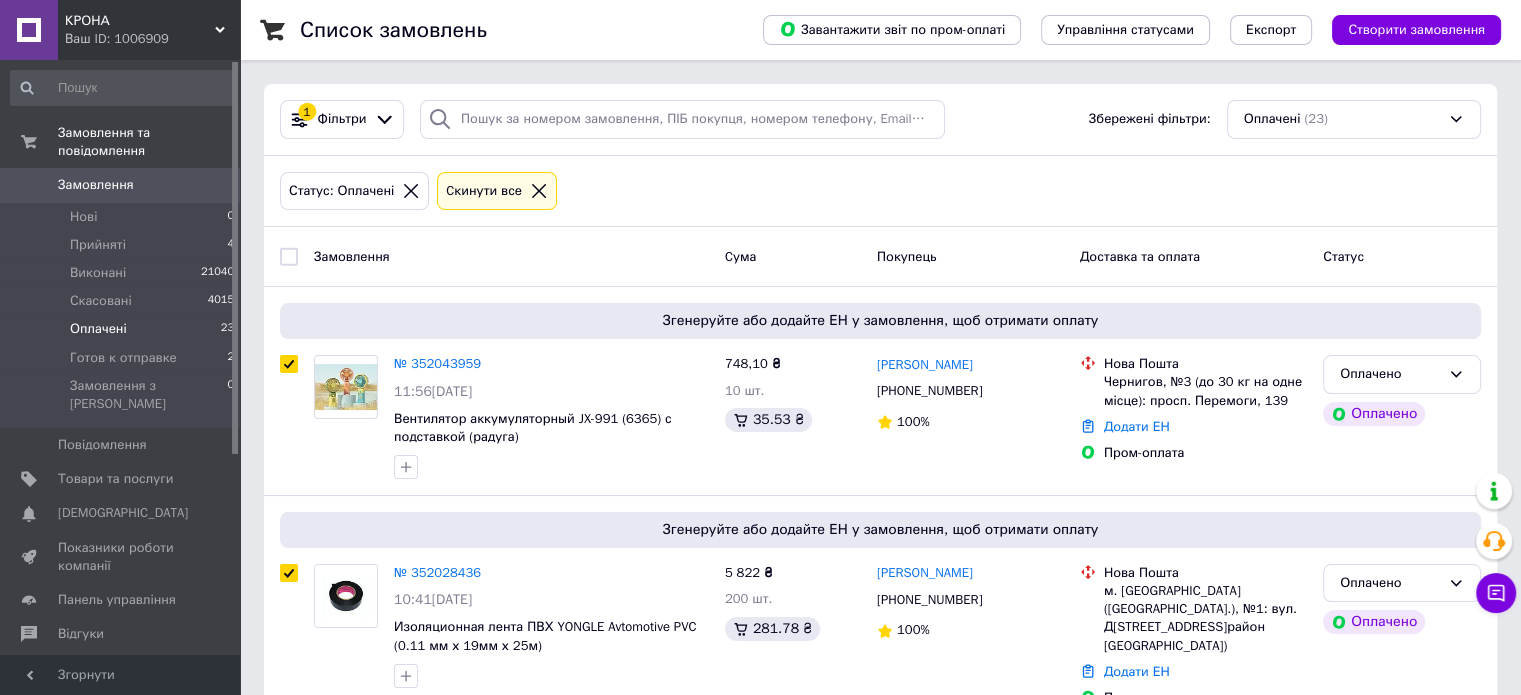 checkbox on "true" 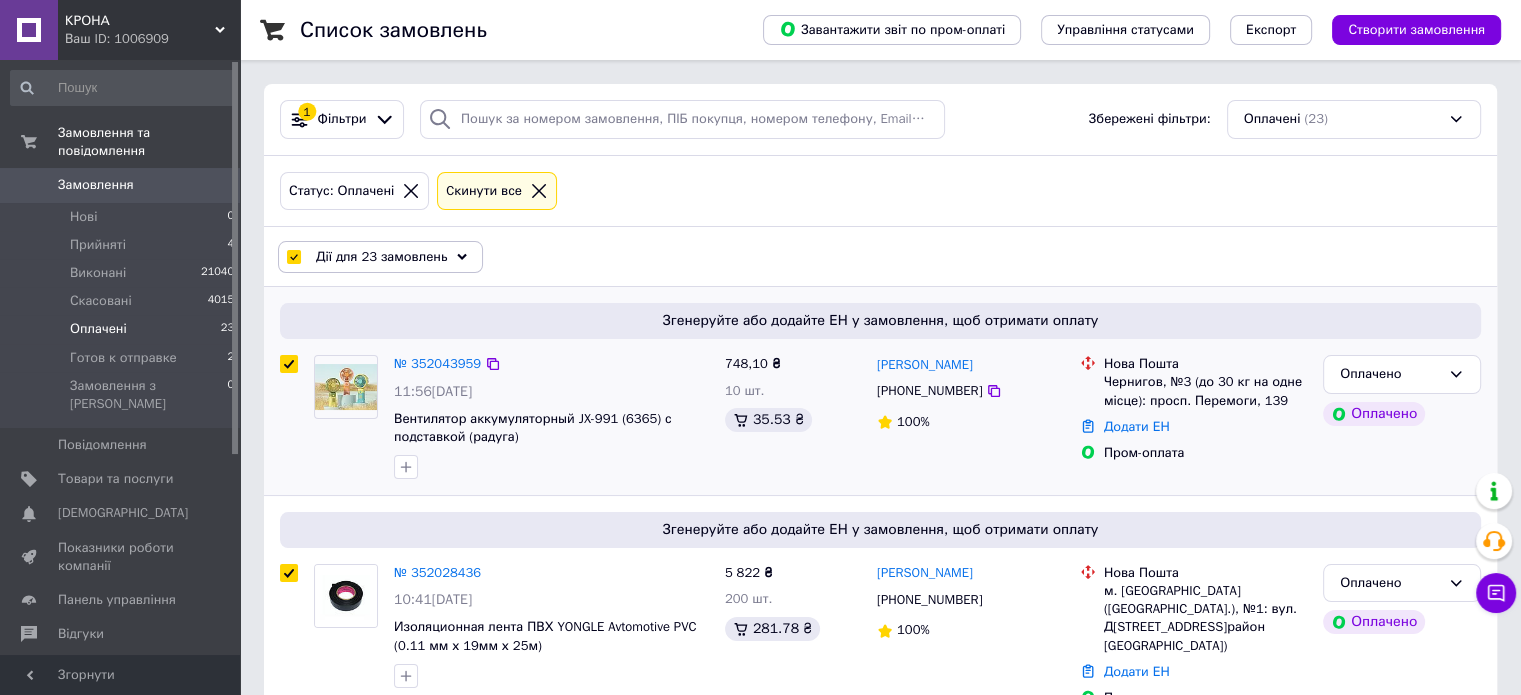 click at bounding box center (289, 364) 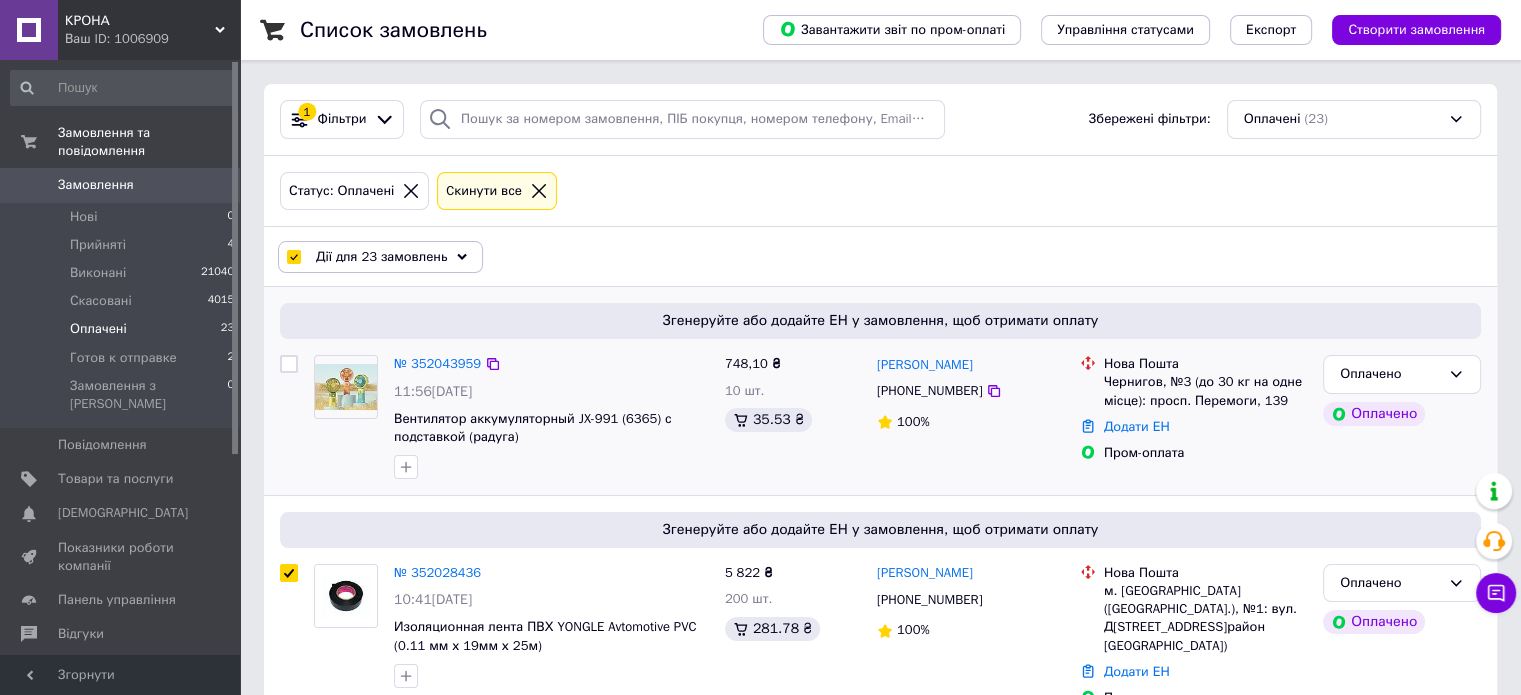 checkbox on "false" 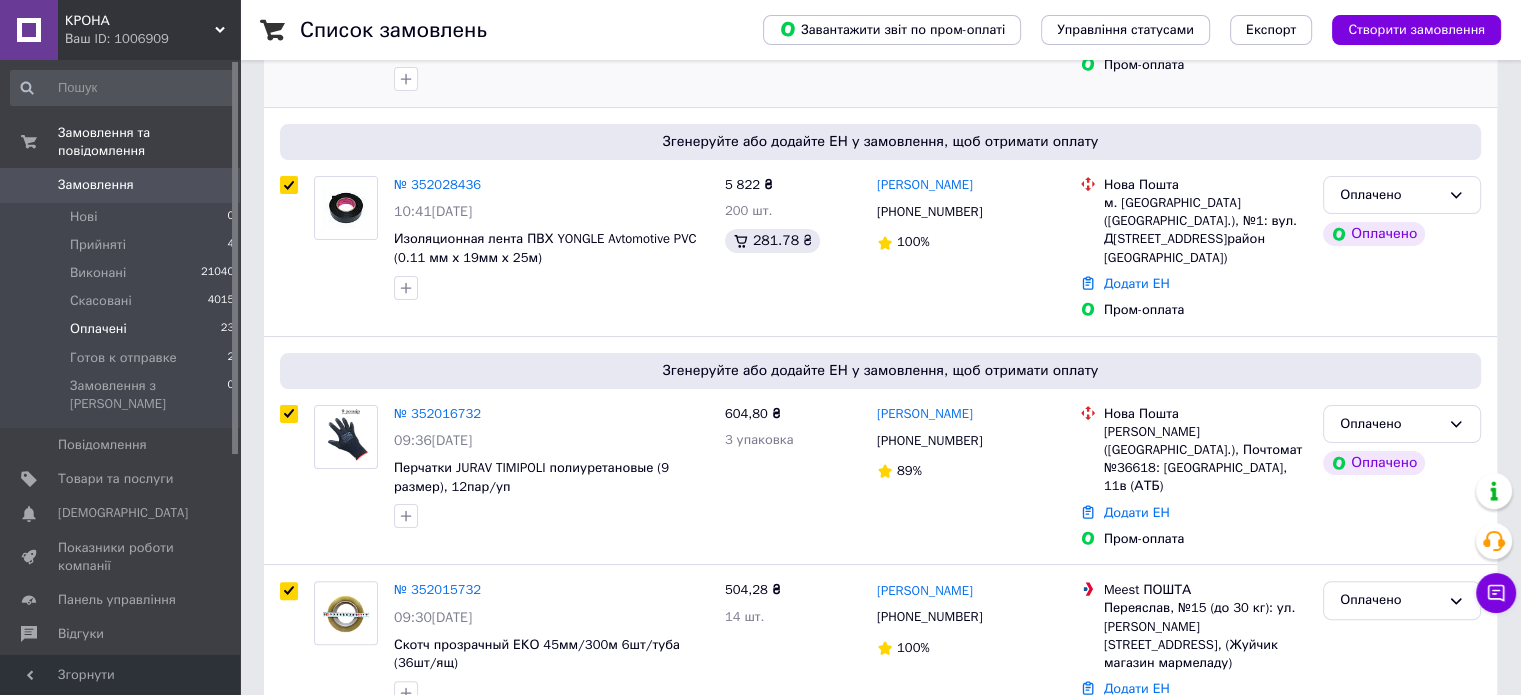 scroll, scrollTop: 400, scrollLeft: 0, axis: vertical 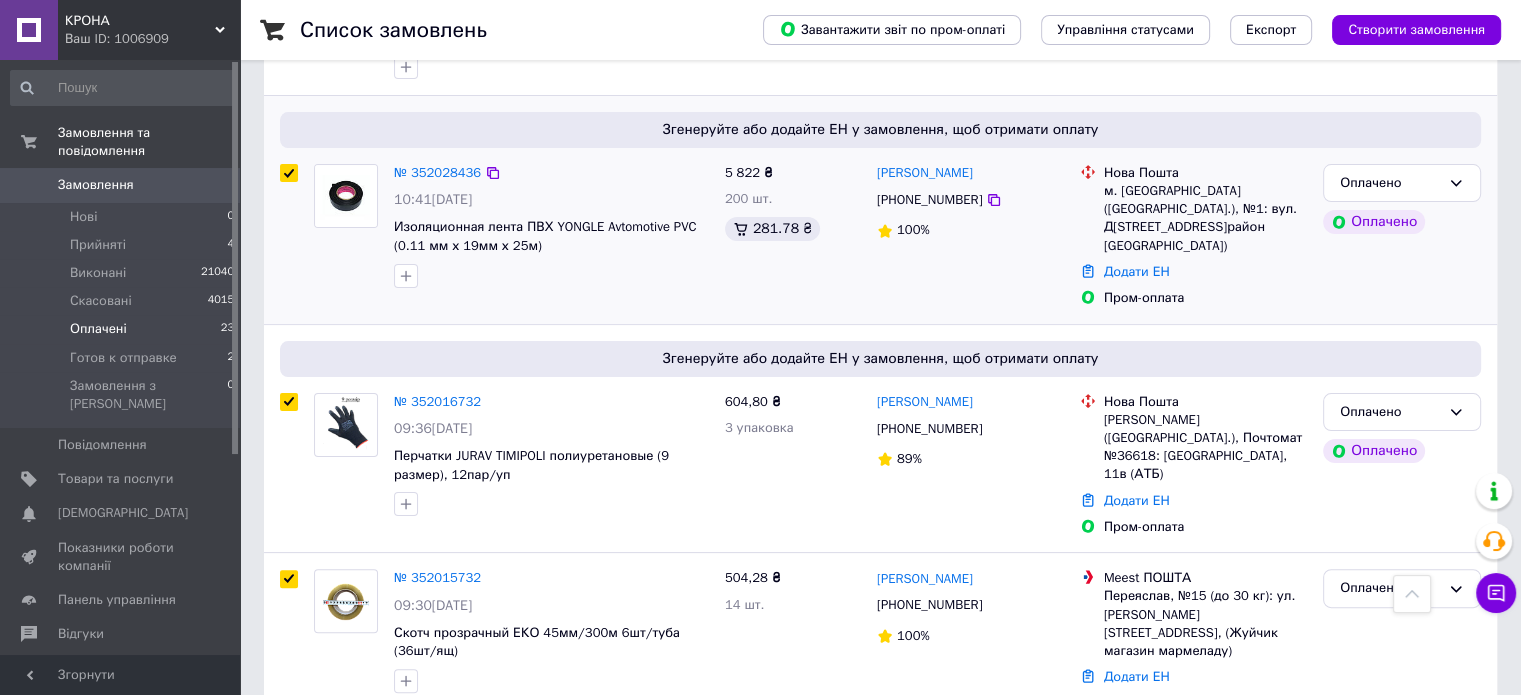 click at bounding box center [289, 173] 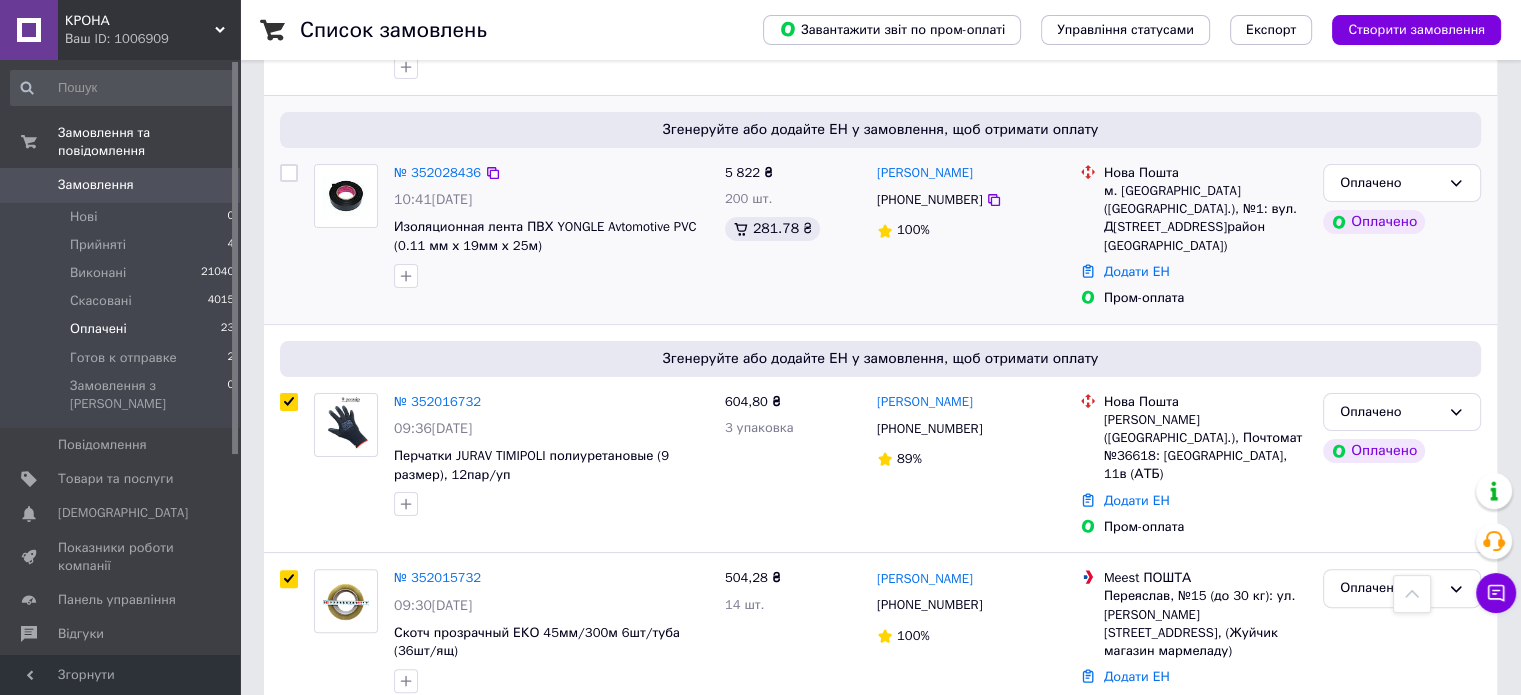 checkbox on "false" 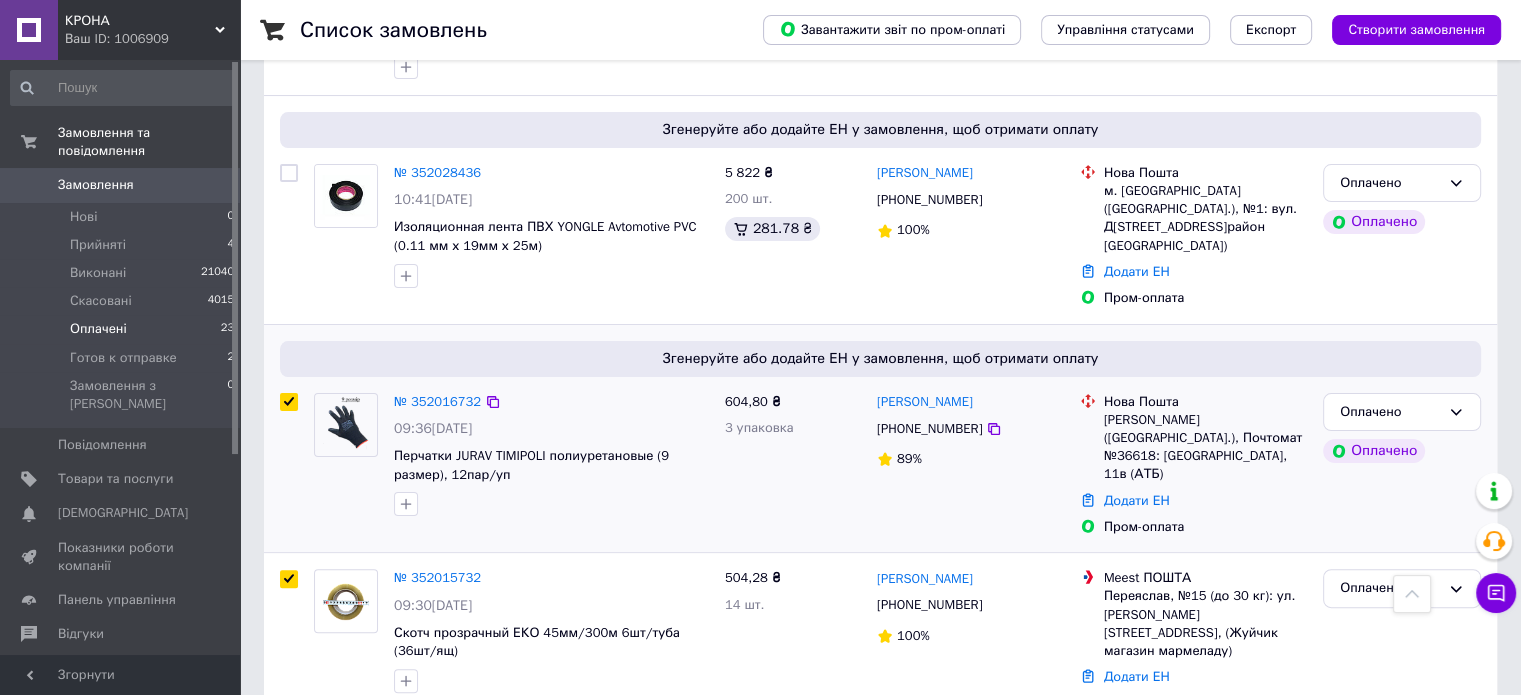 click at bounding box center [289, 402] 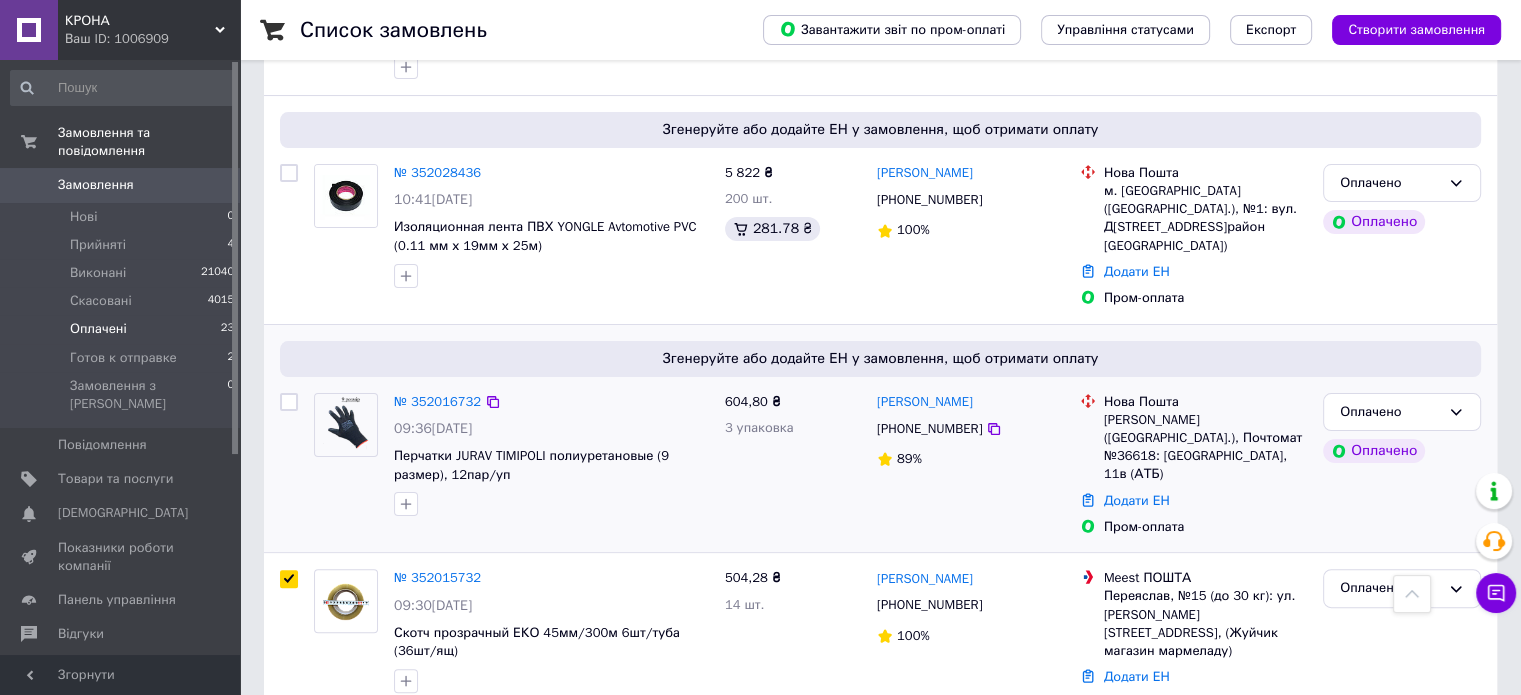 checkbox on "false" 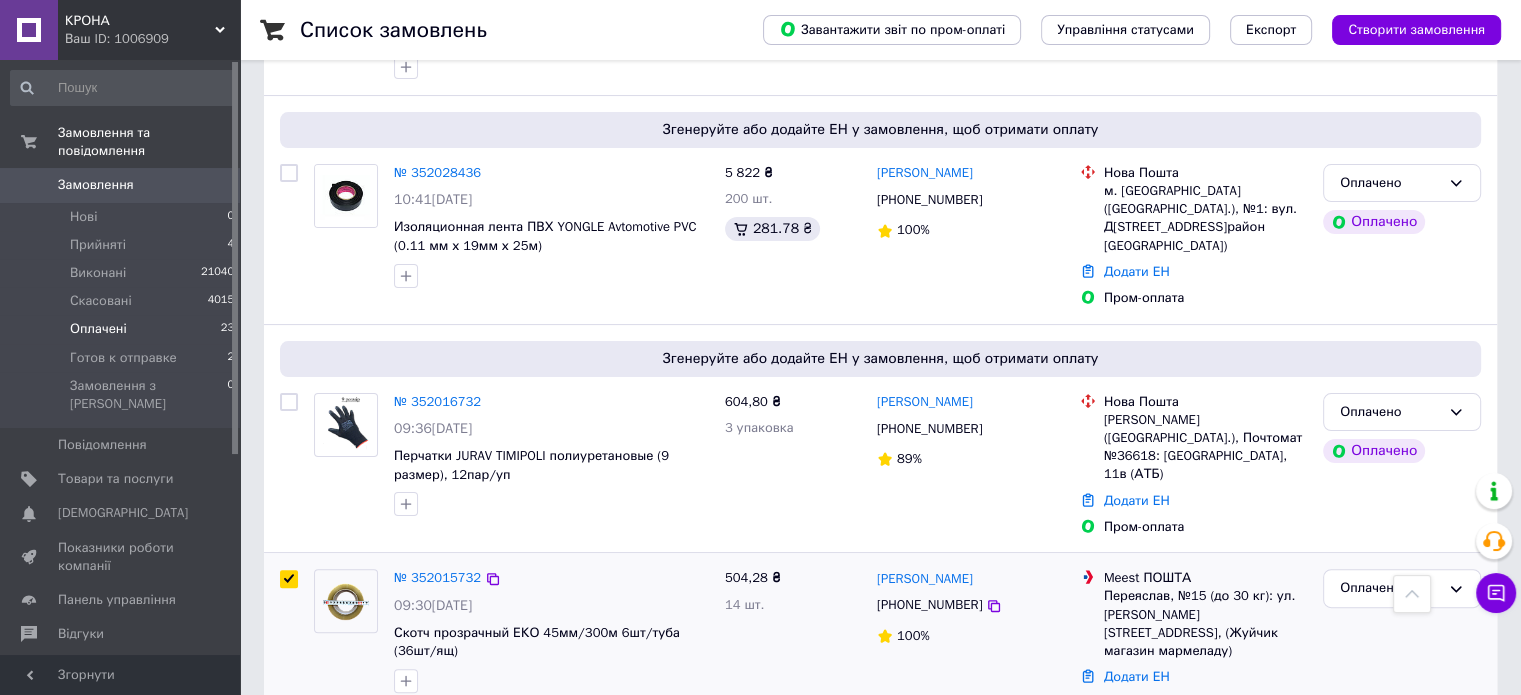 click at bounding box center (289, 579) 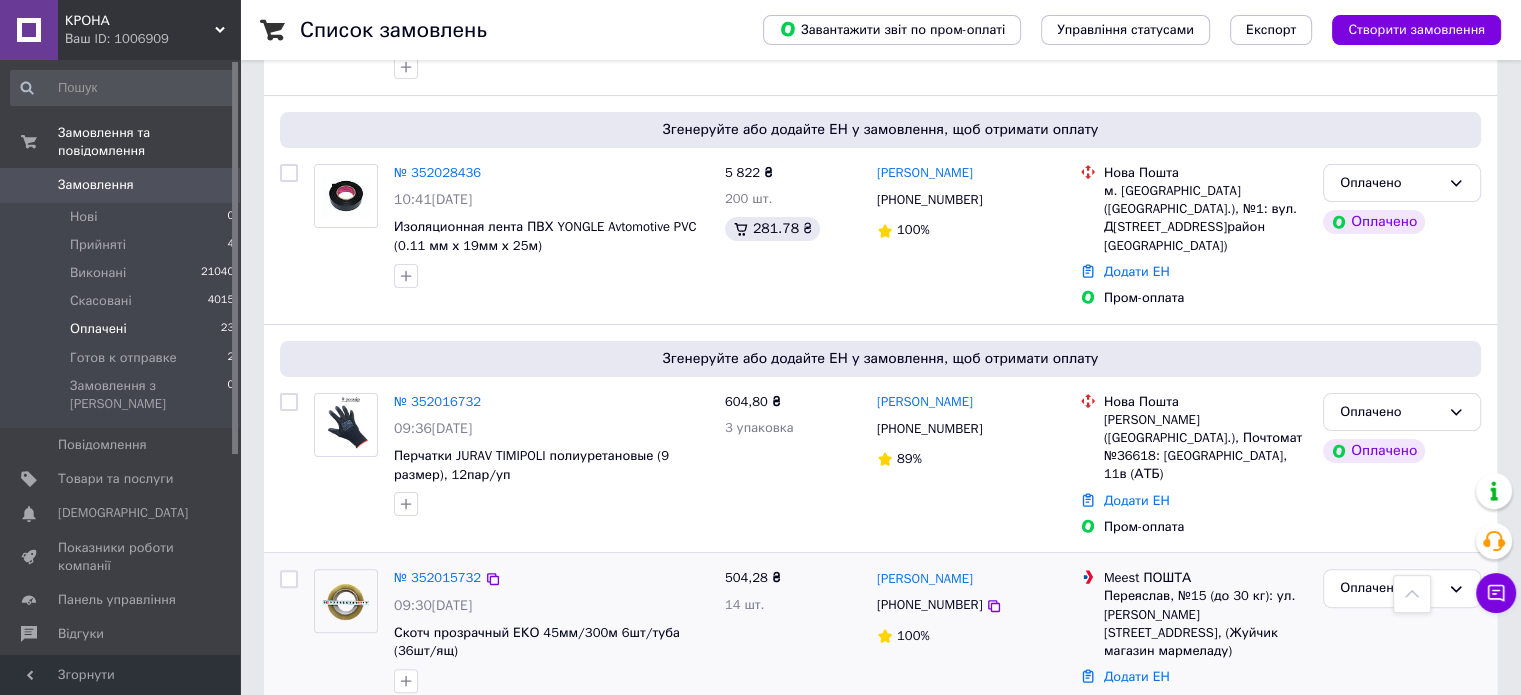 checkbox on "false" 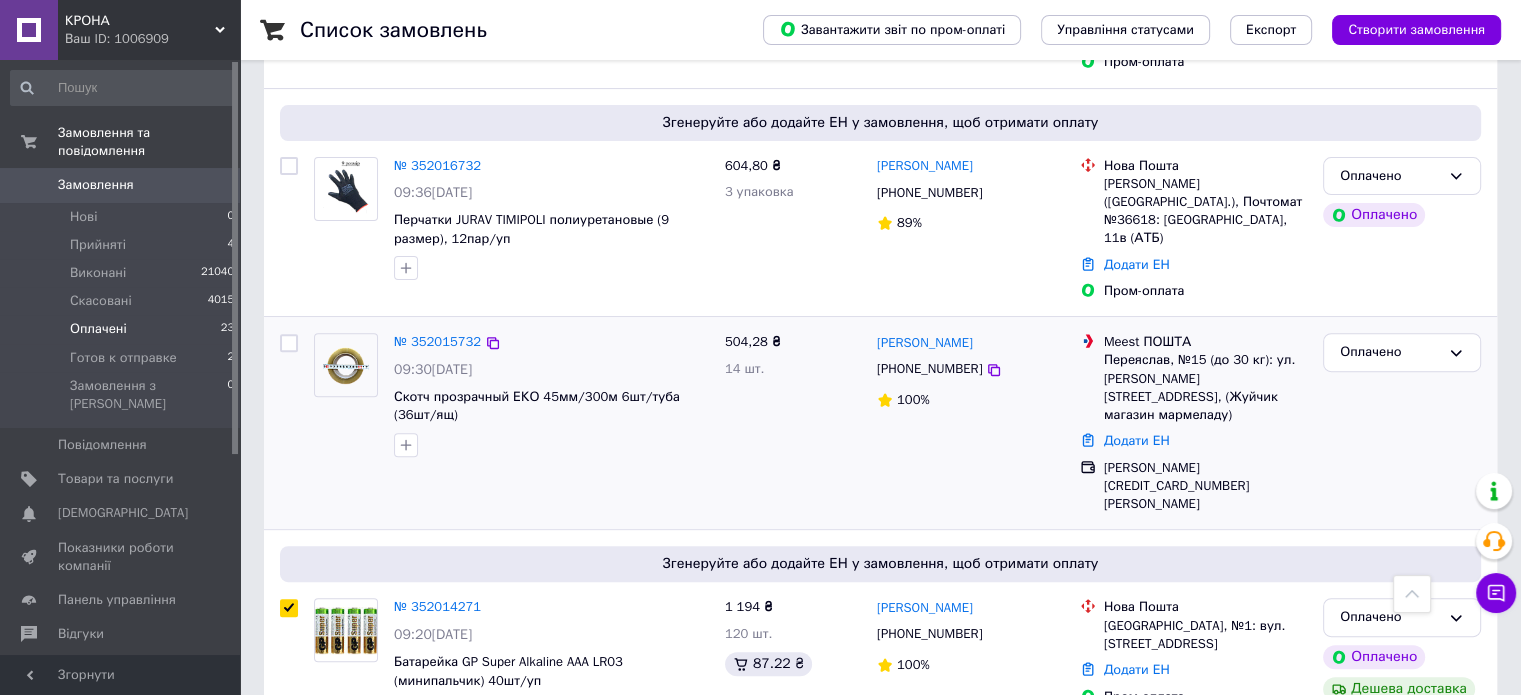 scroll, scrollTop: 700, scrollLeft: 0, axis: vertical 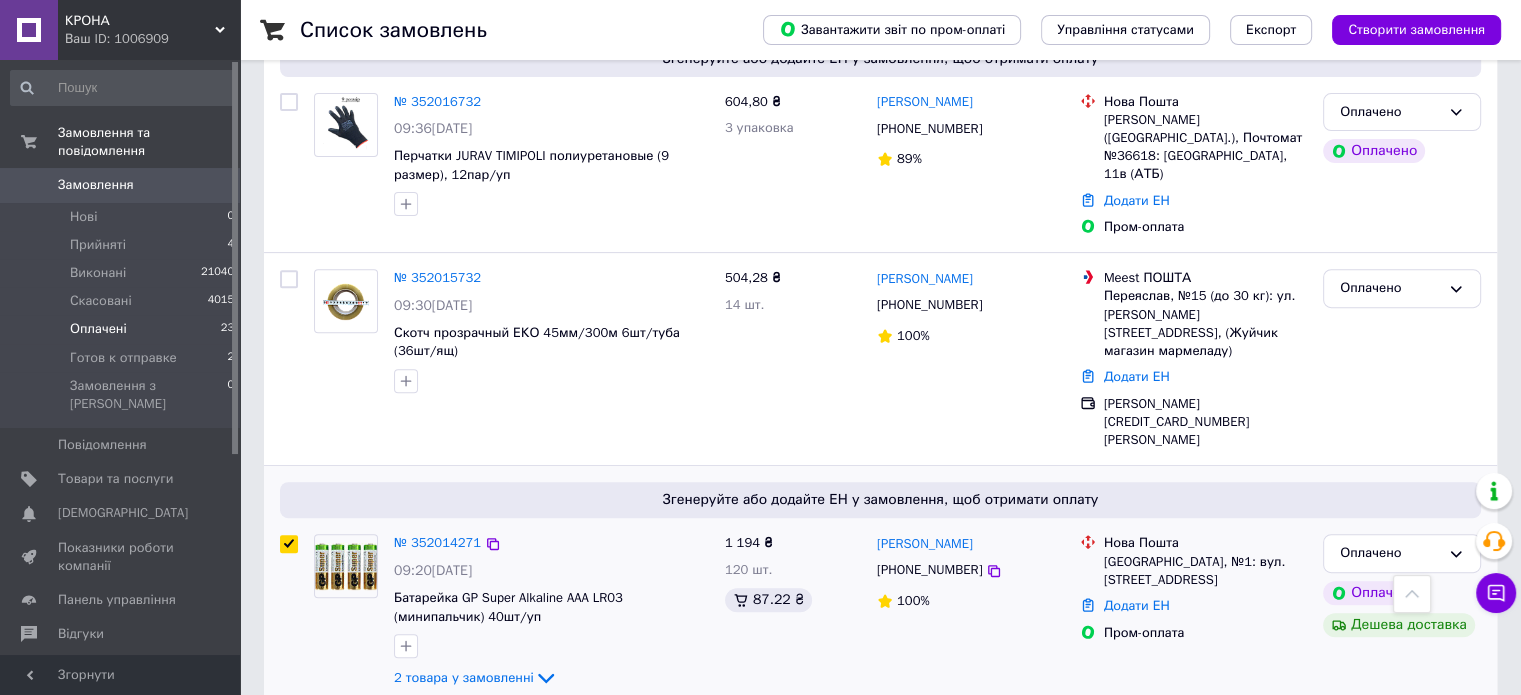 click at bounding box center (289, 612) 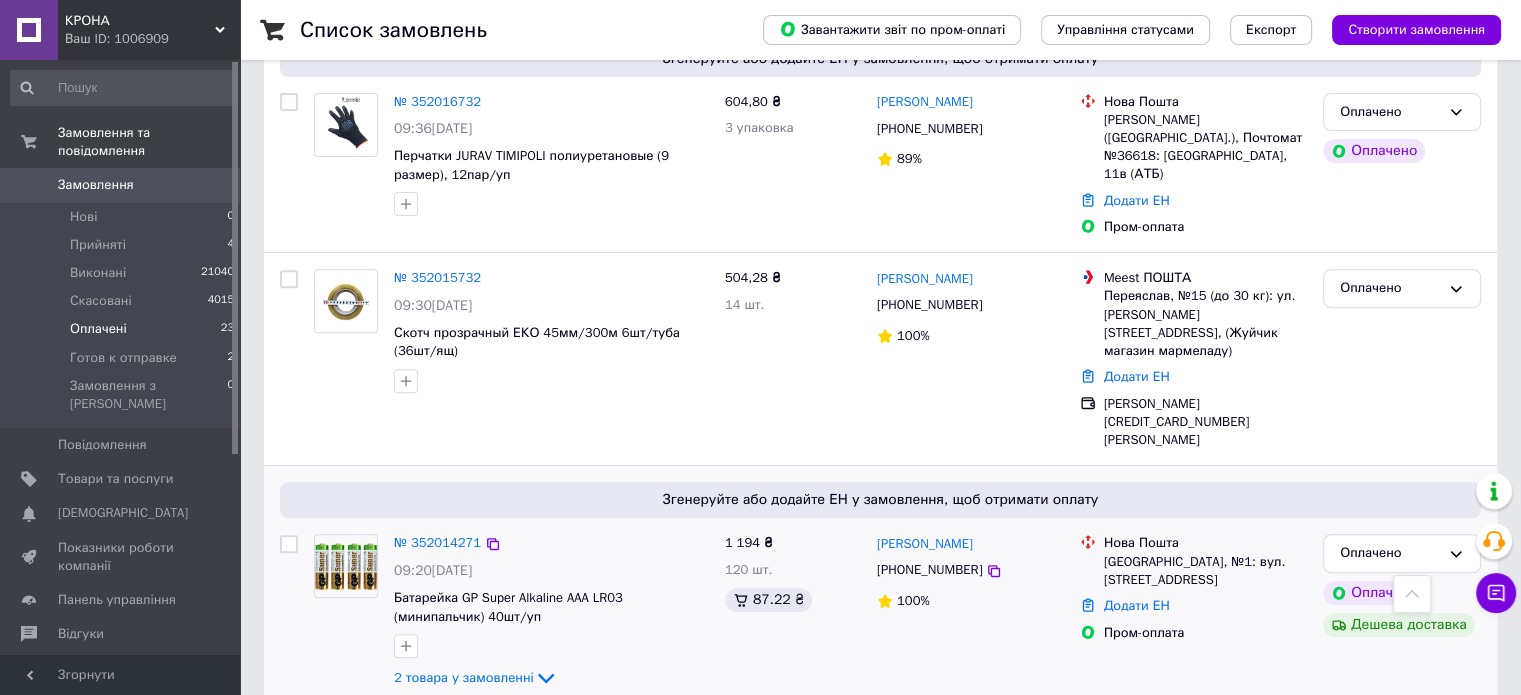 checkbox on "false" 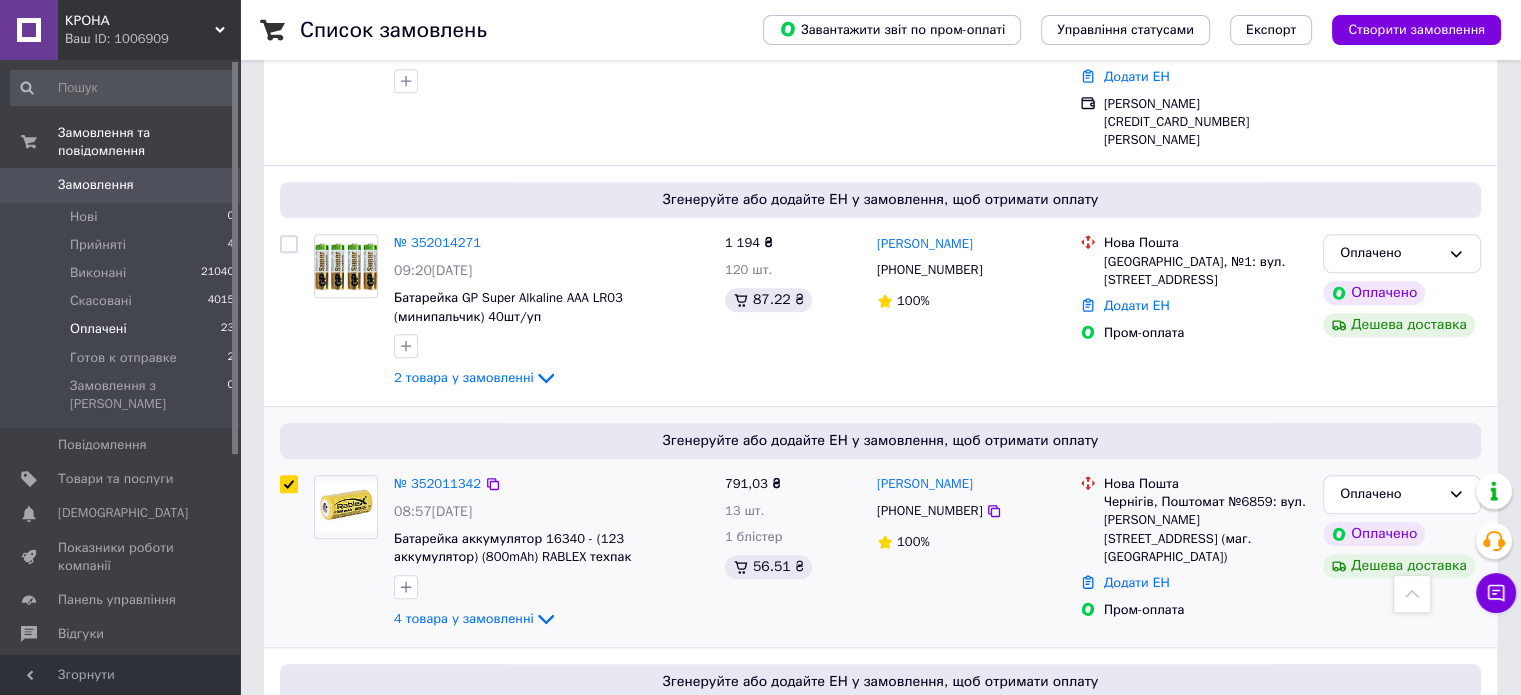 click at bounding box center [289, 484] 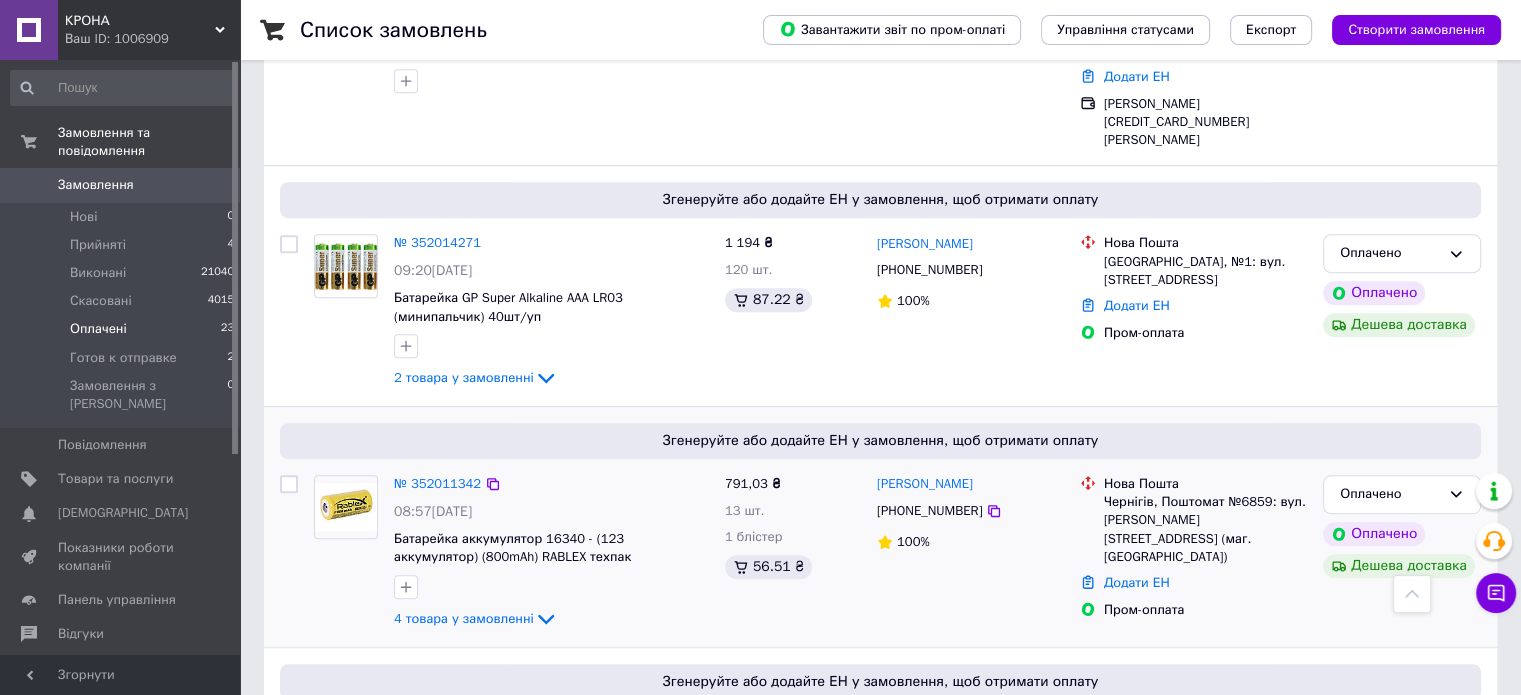 checkbox on "false" 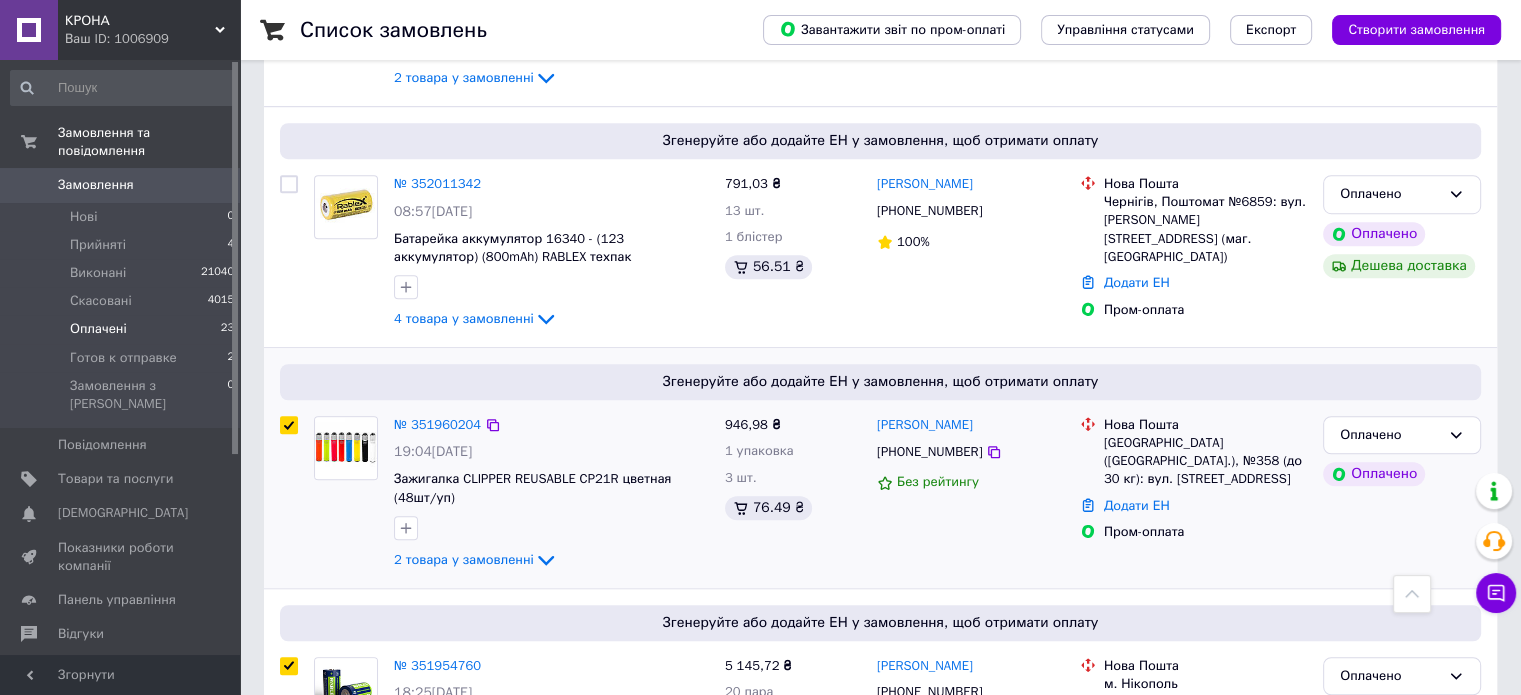 click at bounding box center (289, 425) 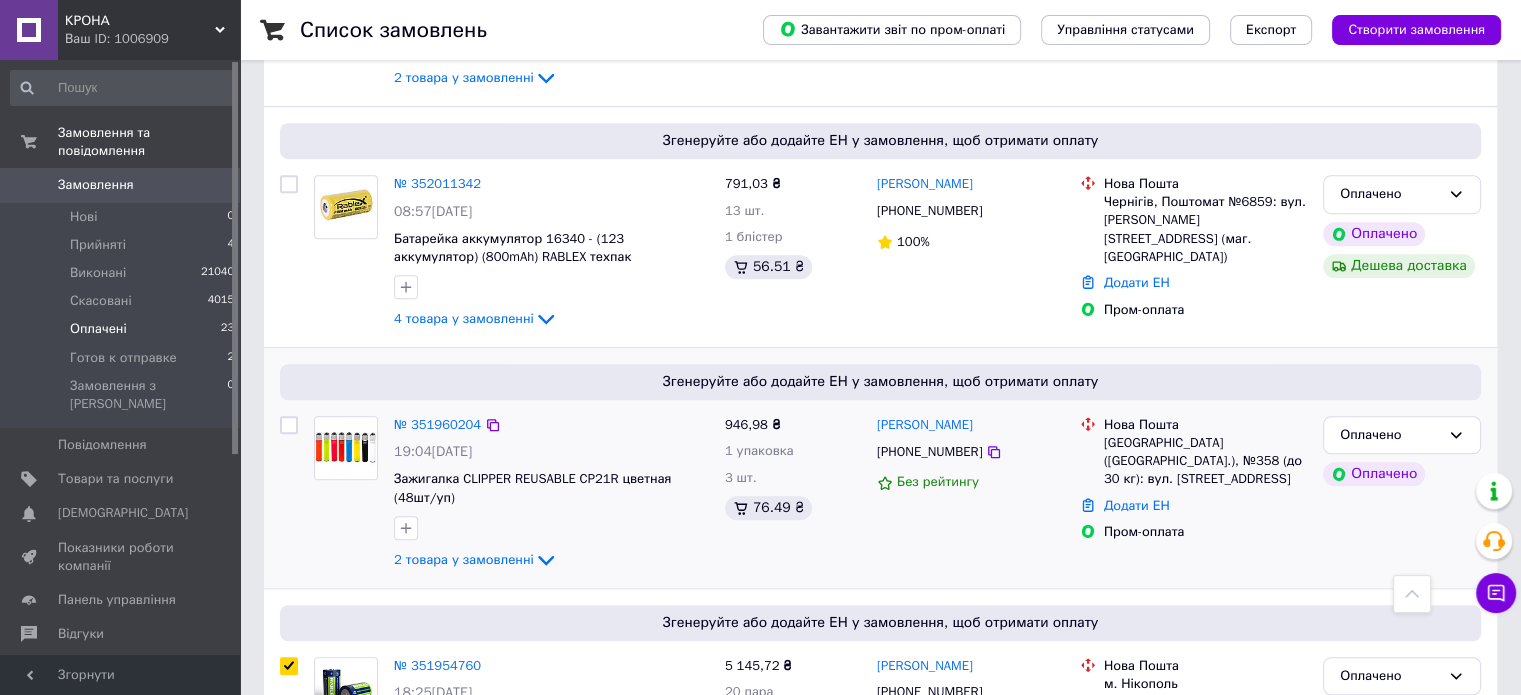 checkbox on "false" 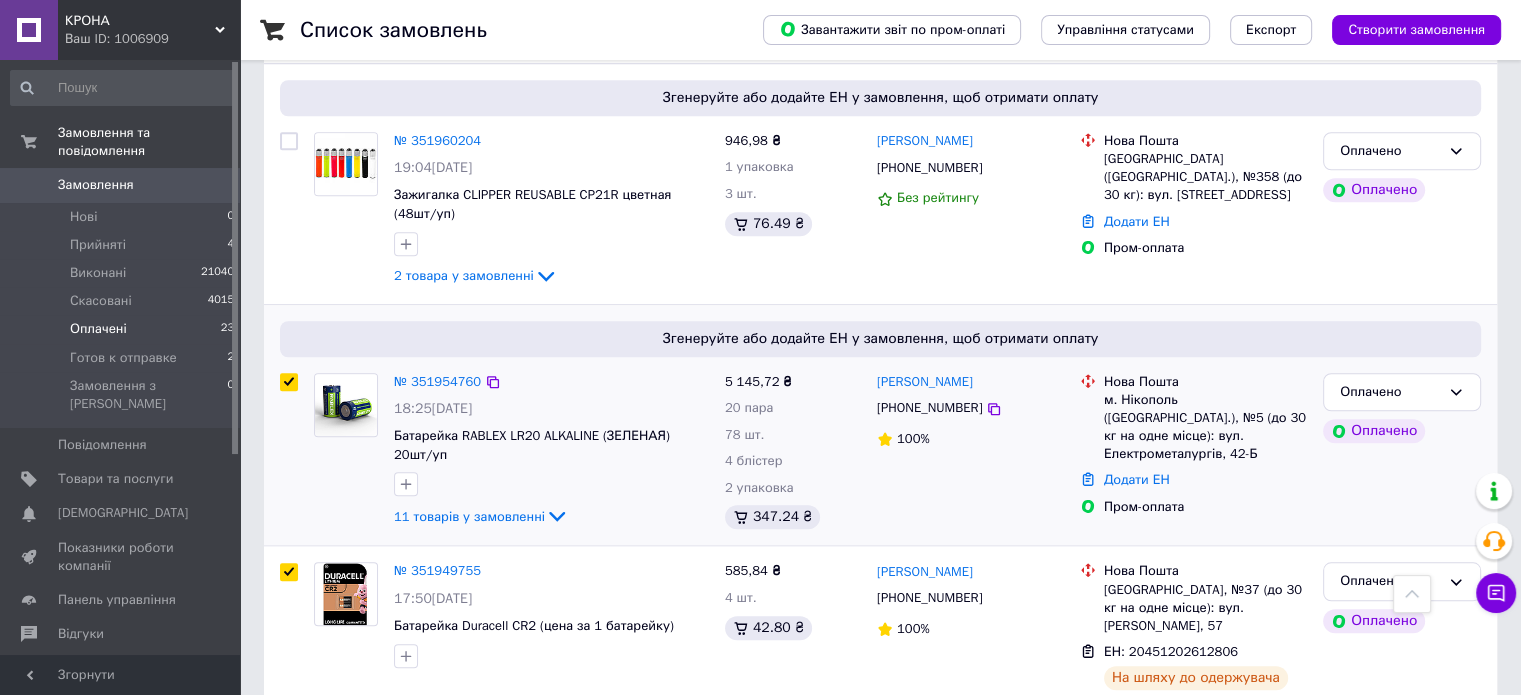 scroll, scrollTop: 1600, scrollLeft: 0, axis: vertical 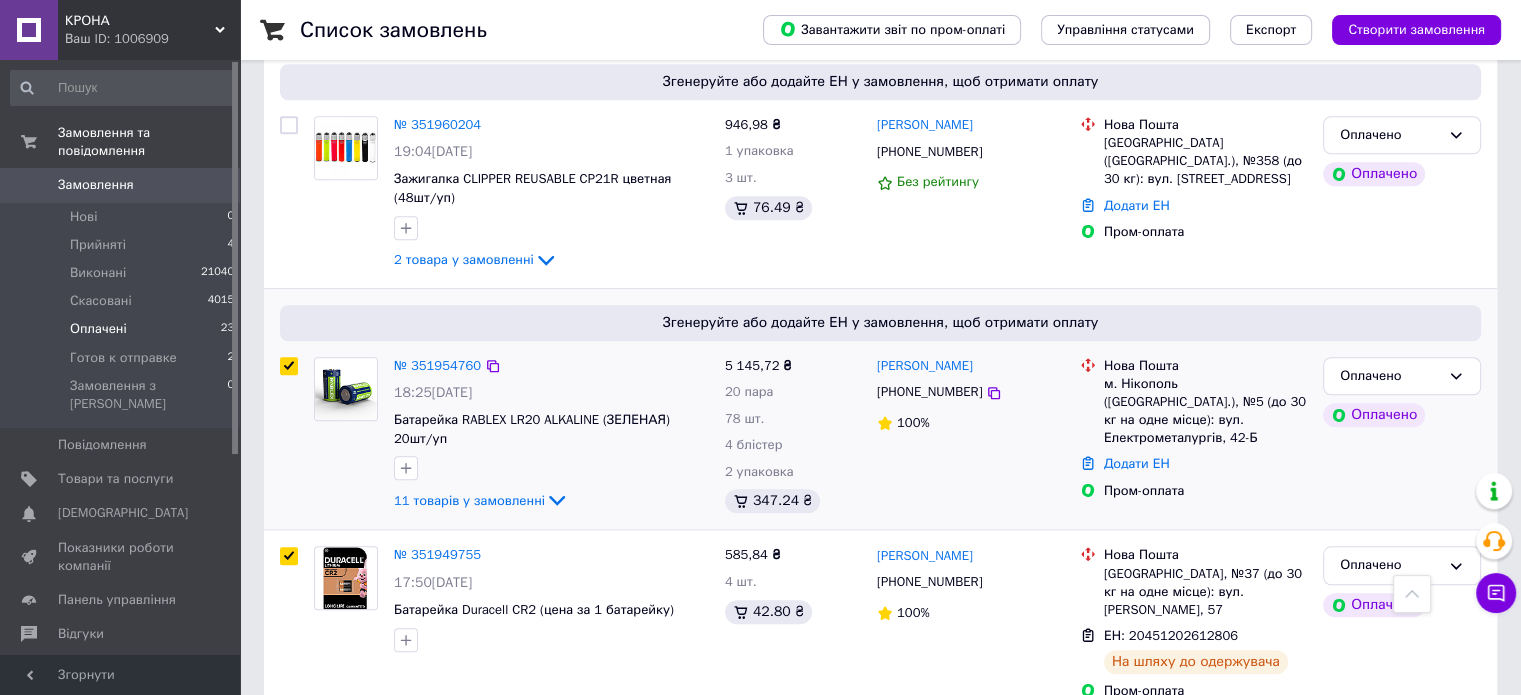 click at bounding box center [289, 366] 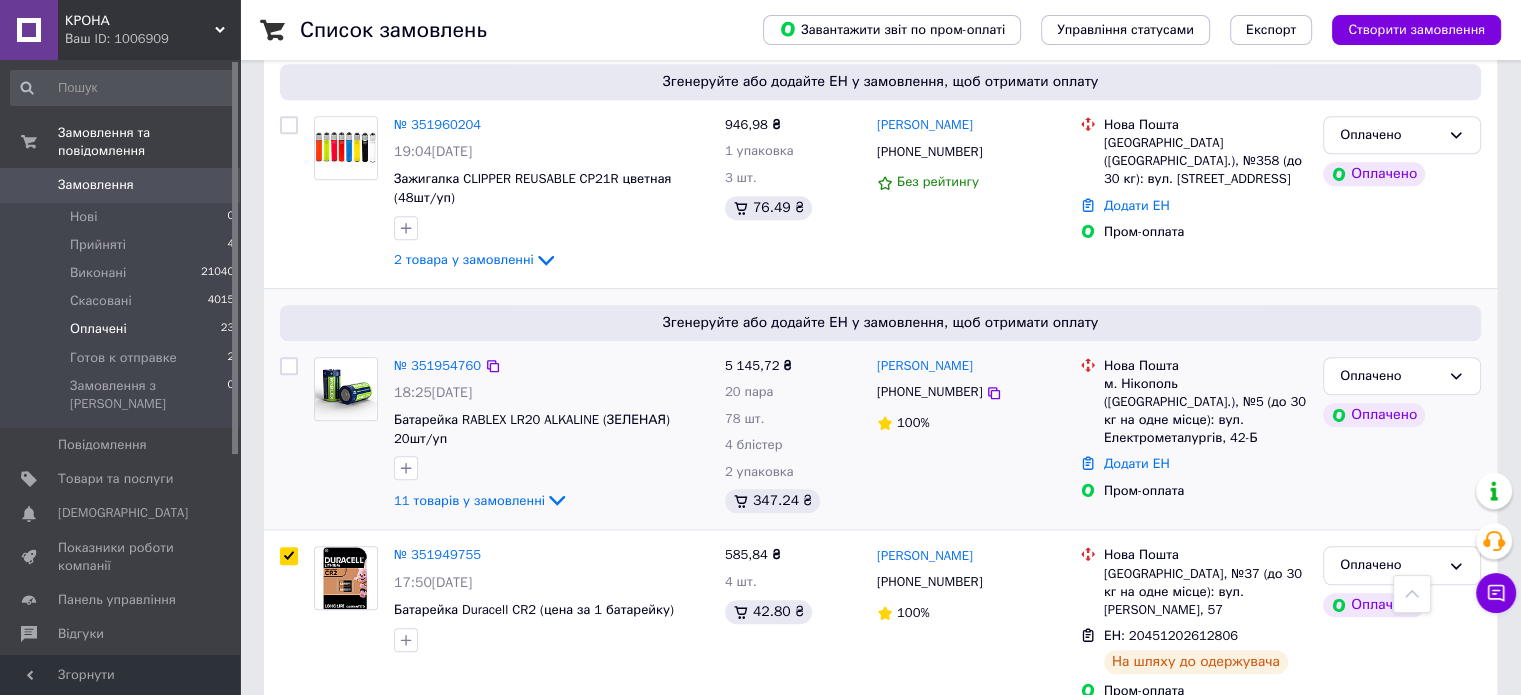 checkbox on "false" 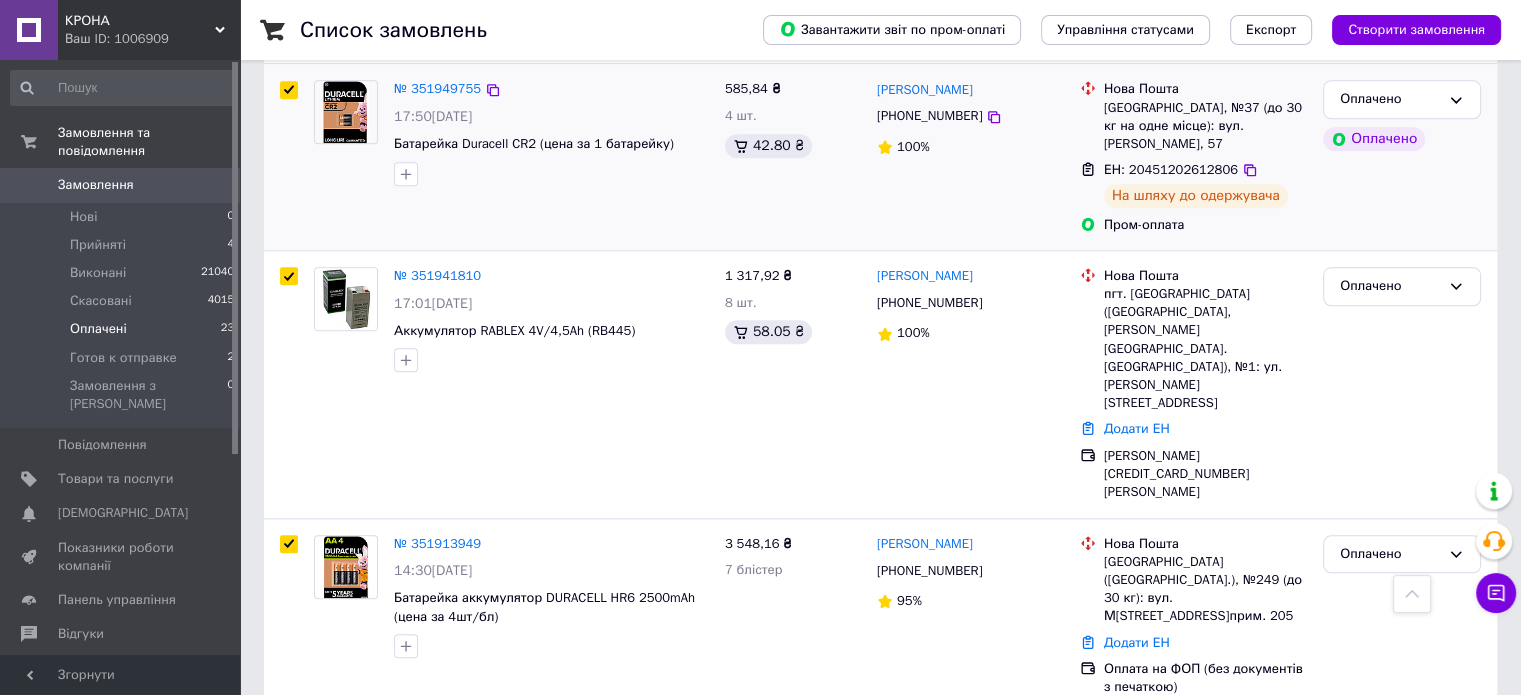scroll, scrollTop: 2100, scrollLeft: 0, axis: vertical 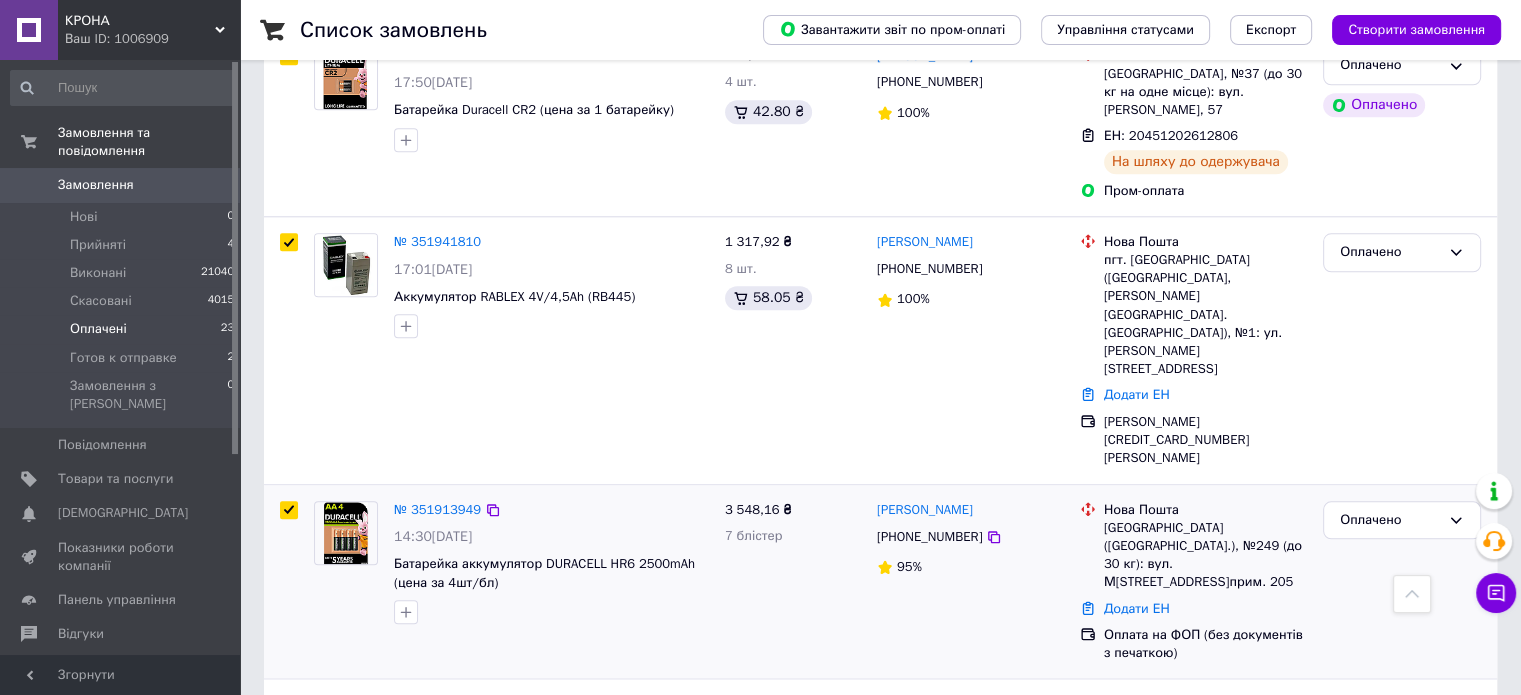 click at bounding box center [289, 510] 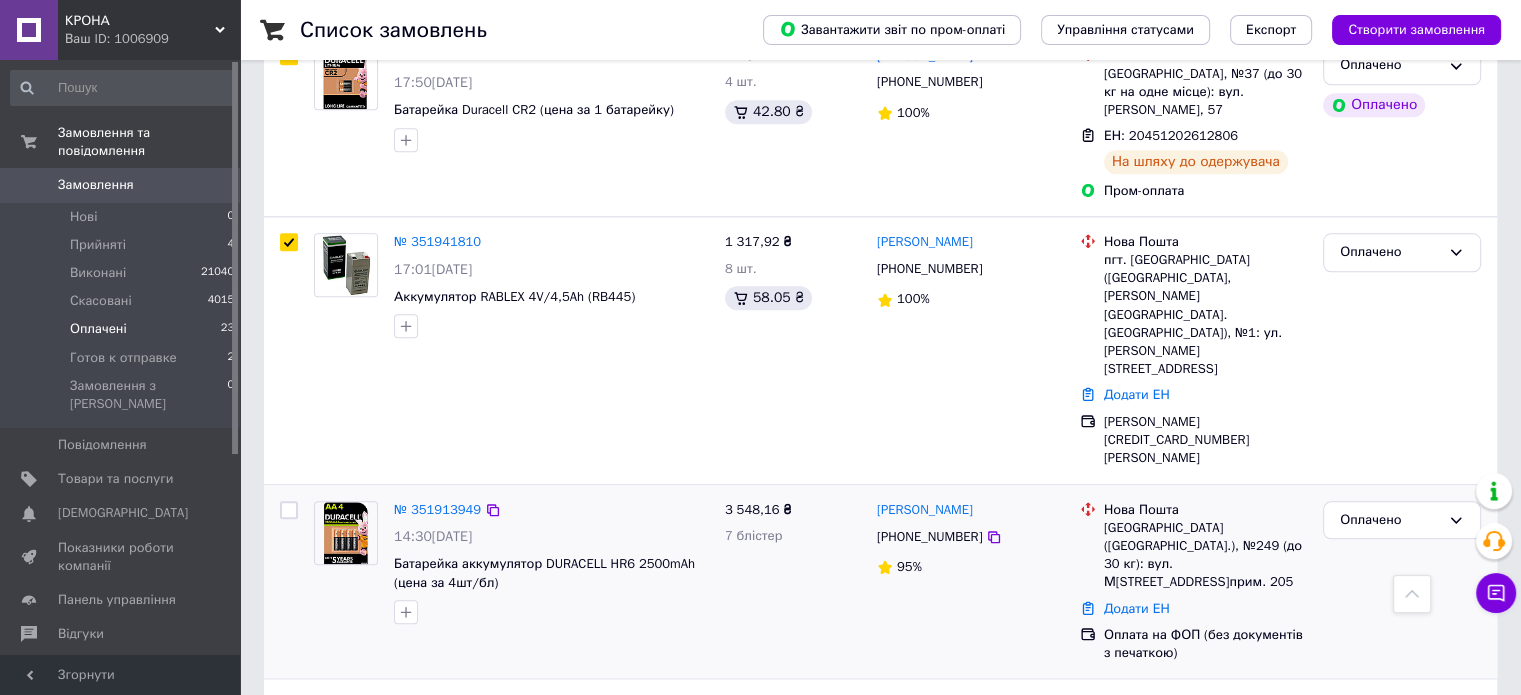 checkbox on "false" 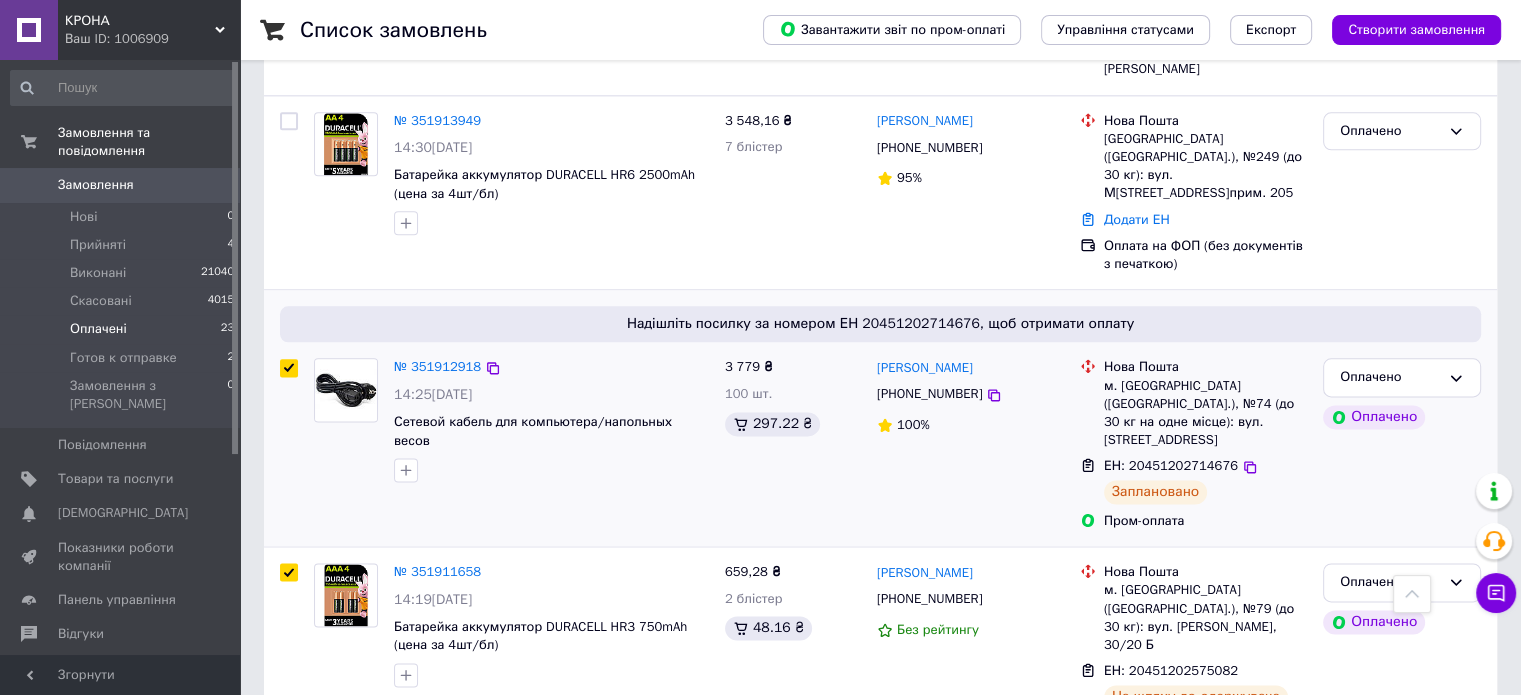 scroll, scrollTop: 2500, scrollLeft: 0, axis: vertical 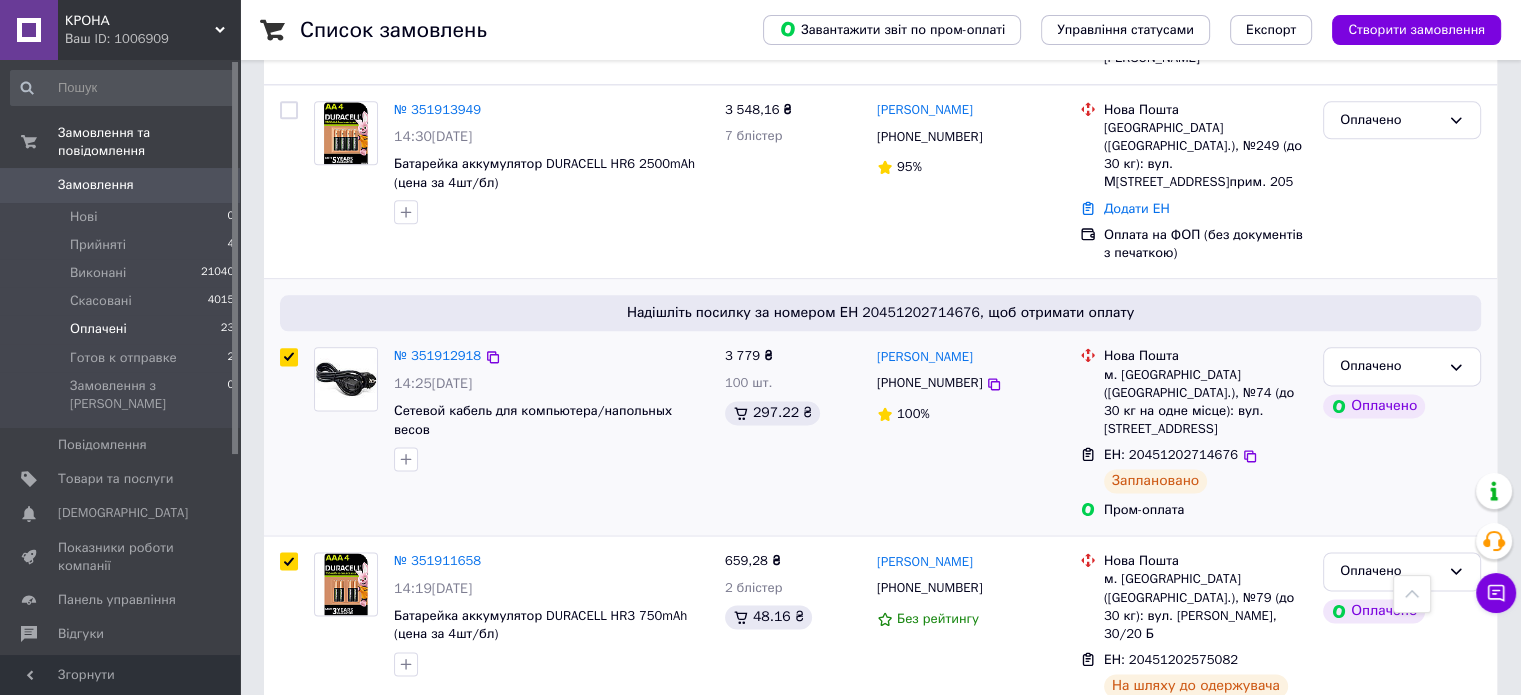 click at bounding box center [289, 357] 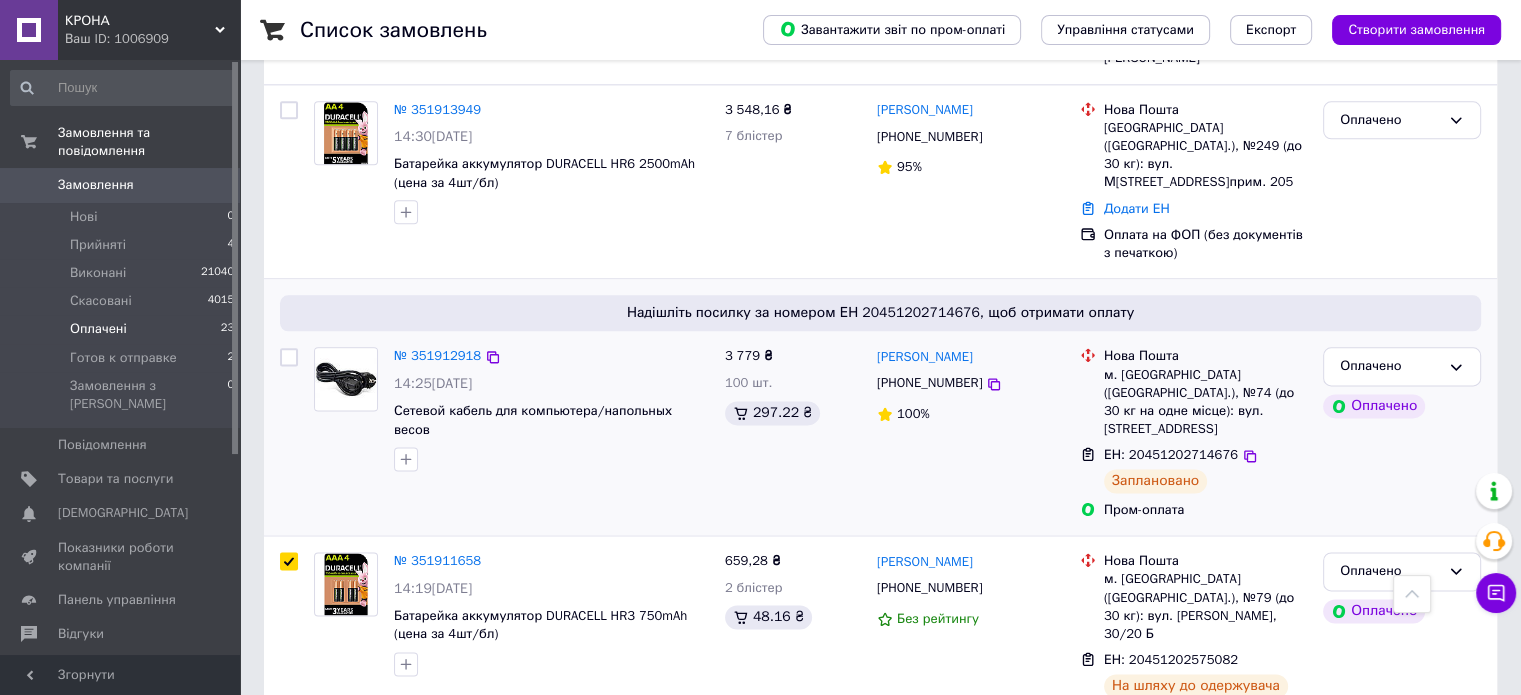 checkbox on "false" 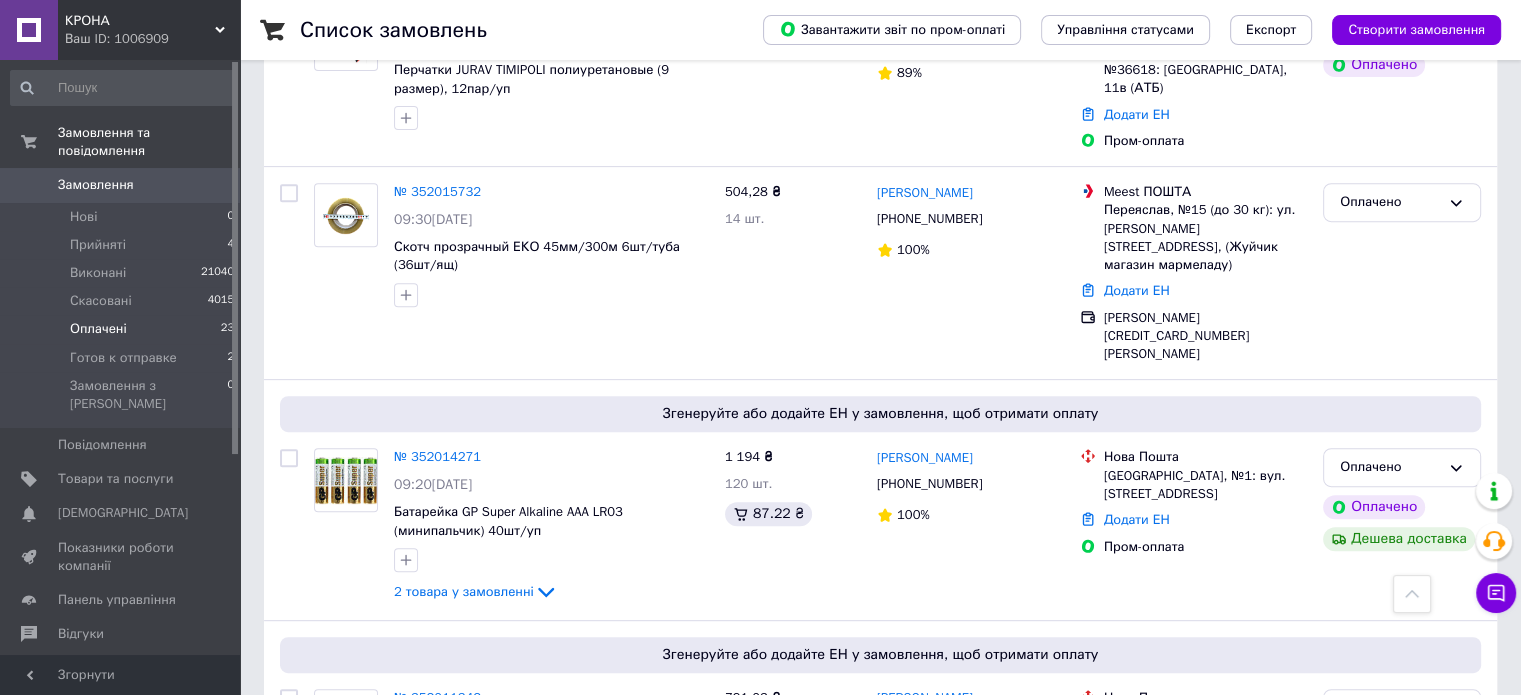 scroll, scrollTop: 0, scrollLeft: 0, axis: both 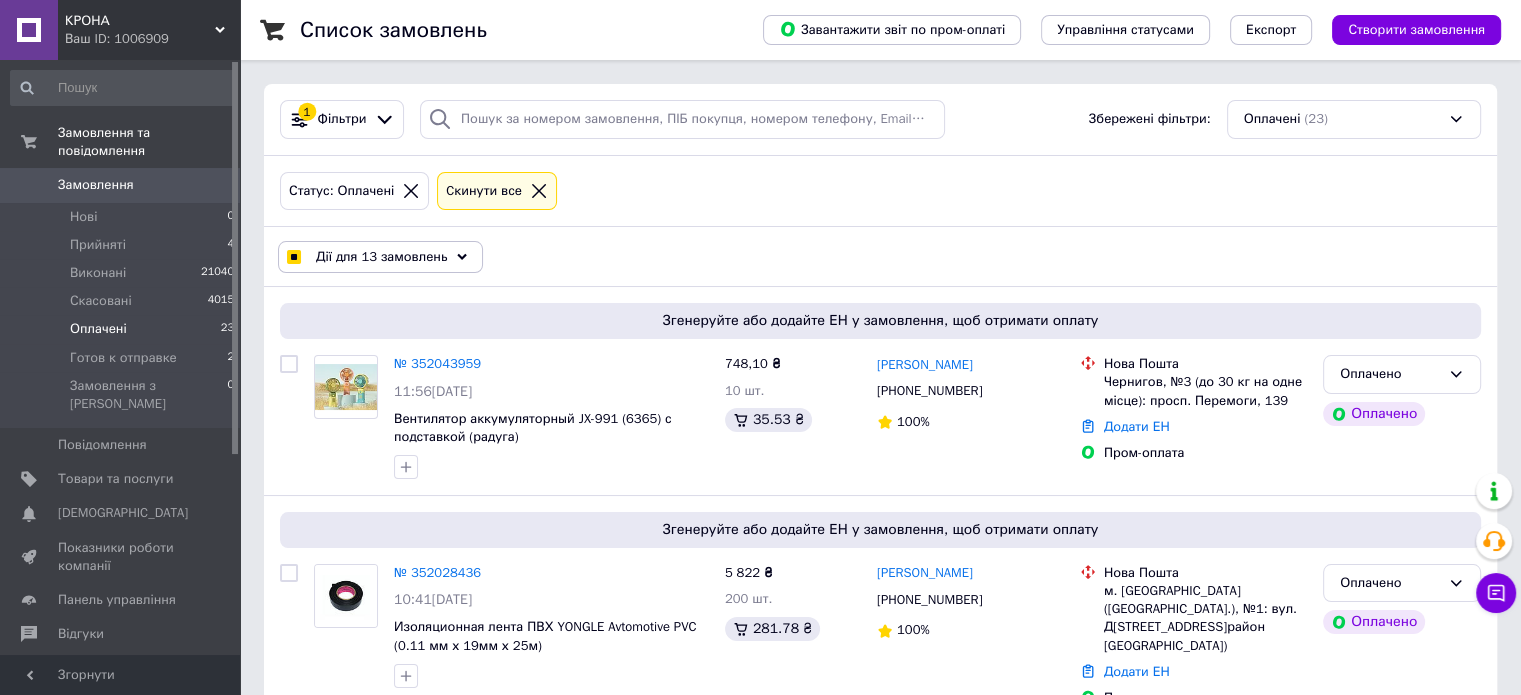 click on "Дії для 13 замовлень" at bounding box center (380, 257) 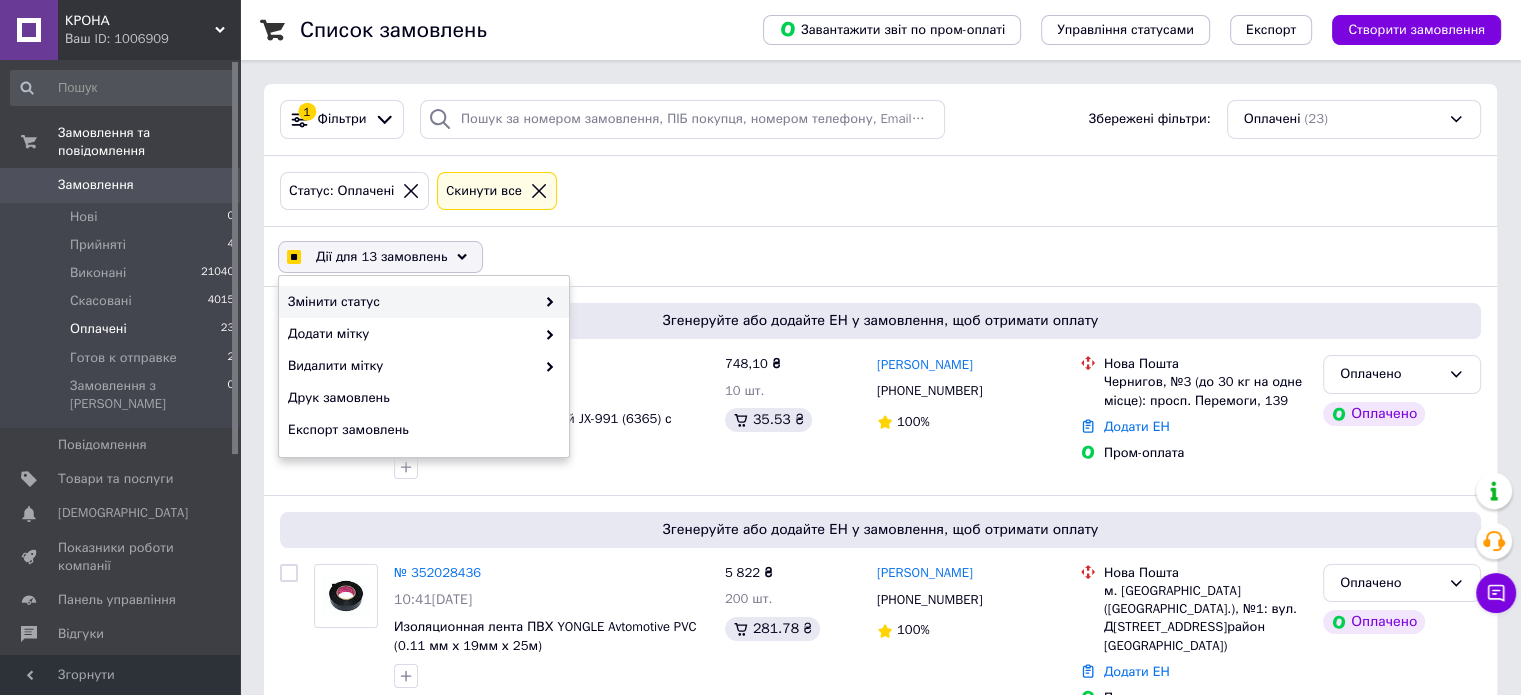 click on "Змінити статус" at bounding box center (411, 302) 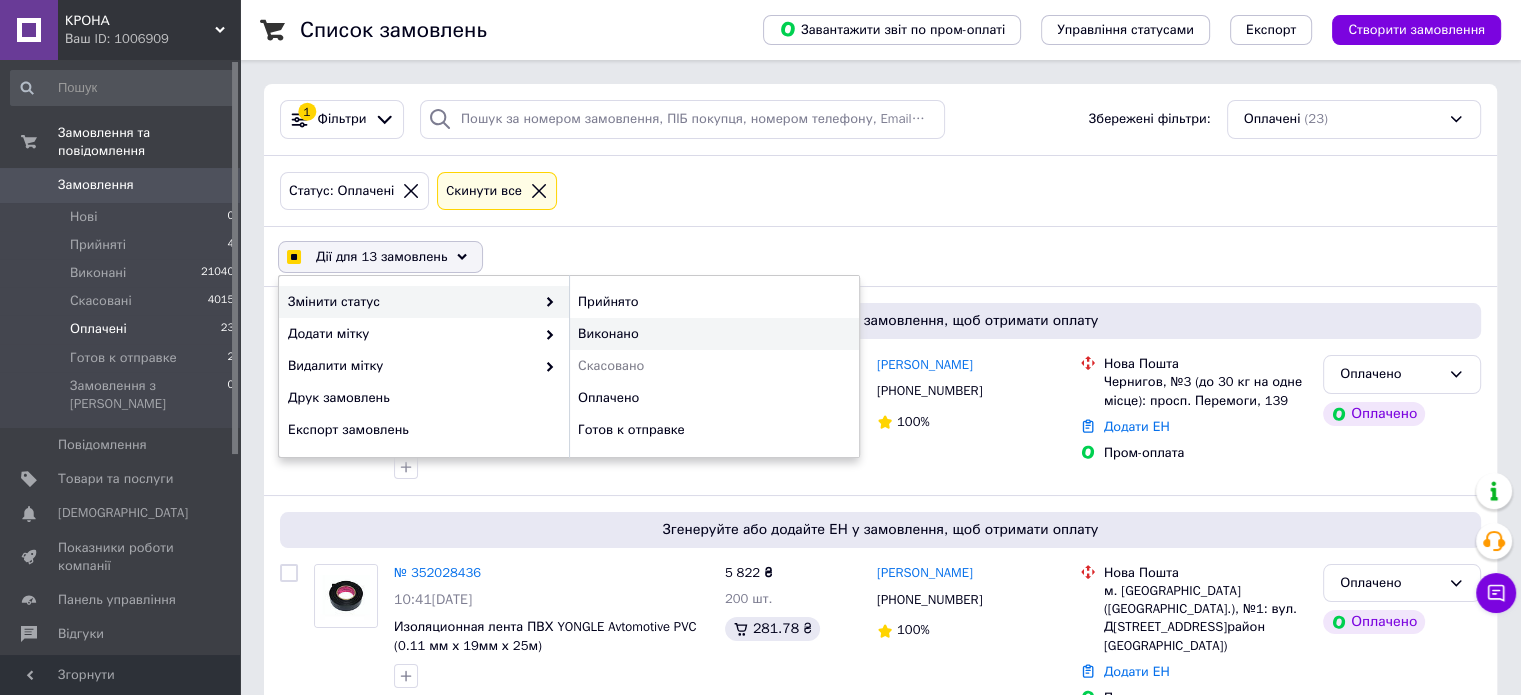 click on "Виконано" at bounding box center [714, 334] 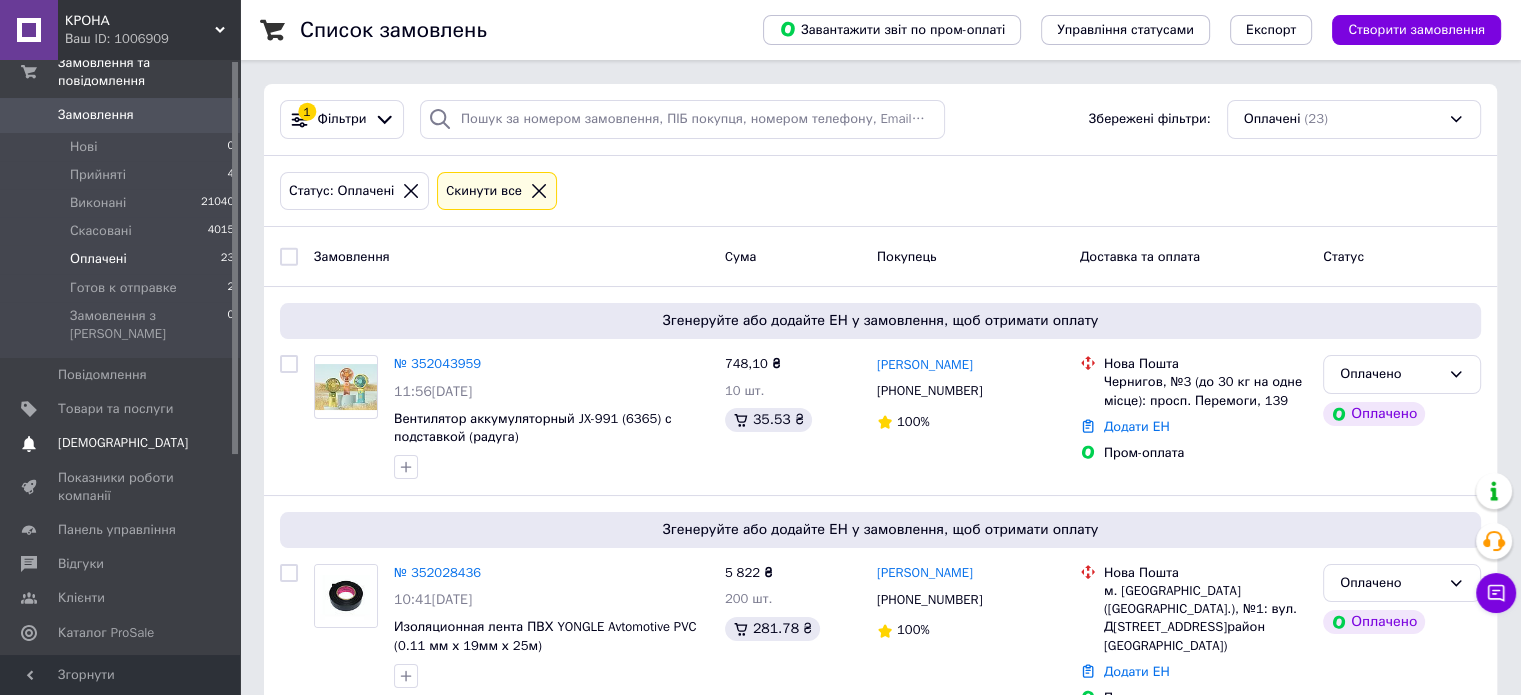 scroll, scrollTop: 0, scrollLeft: 0, axis: both 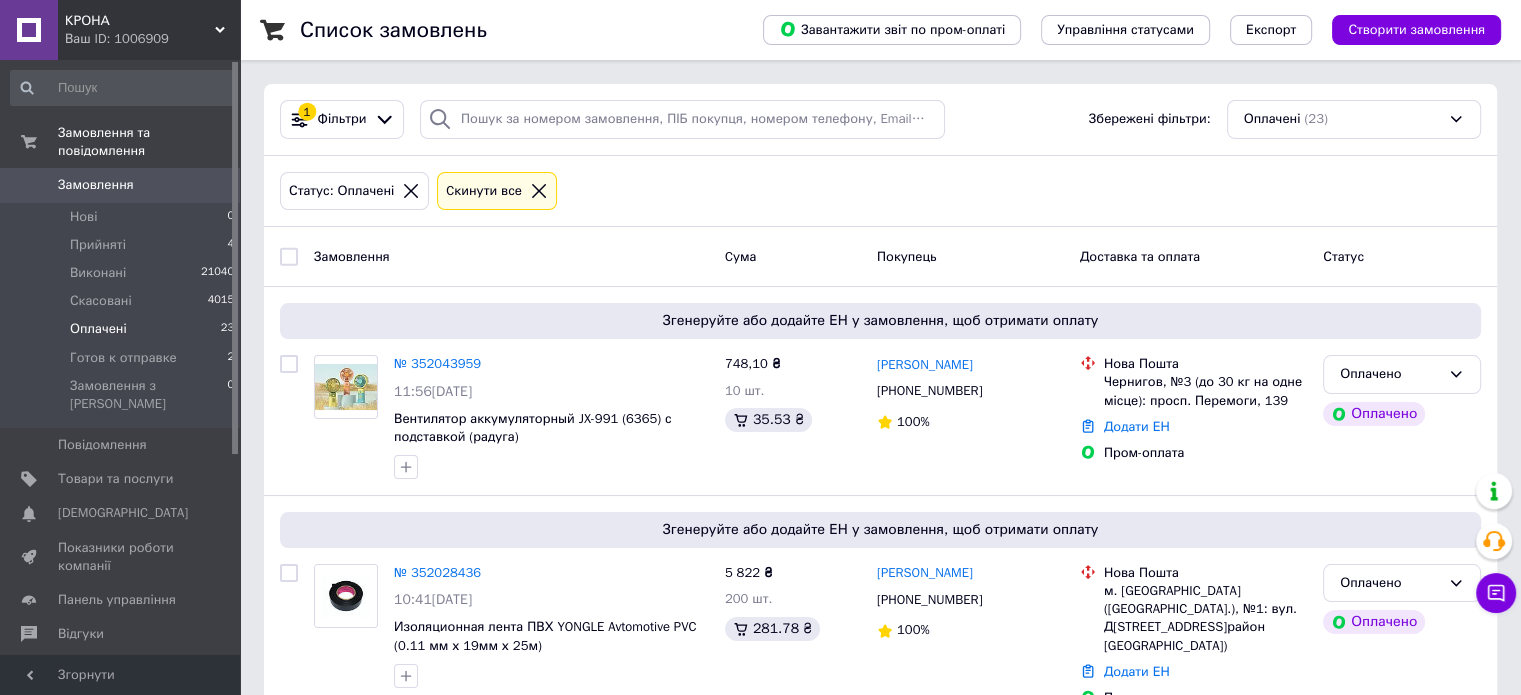 click on "Замовлення" at bounding box center (121, 185) 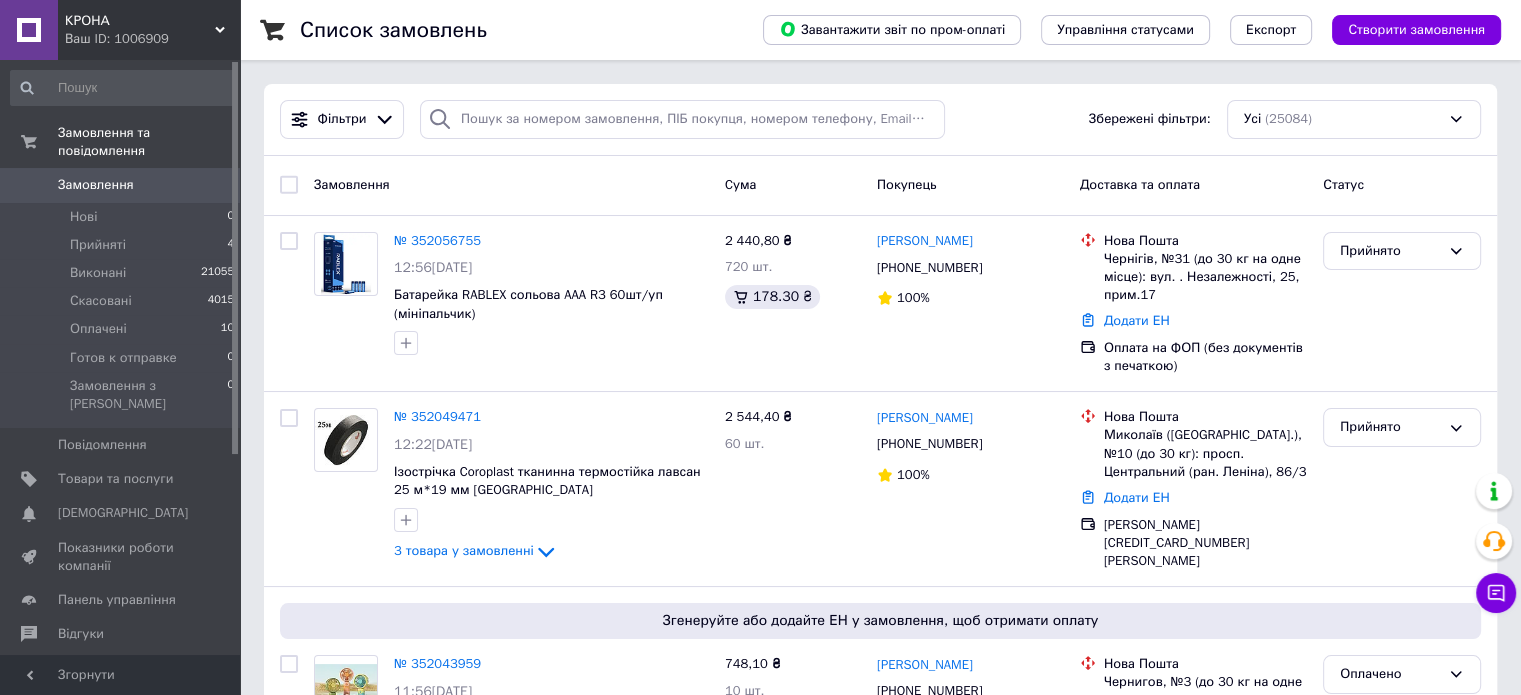 click on "Замовлення" at bounding box center [96, 185] 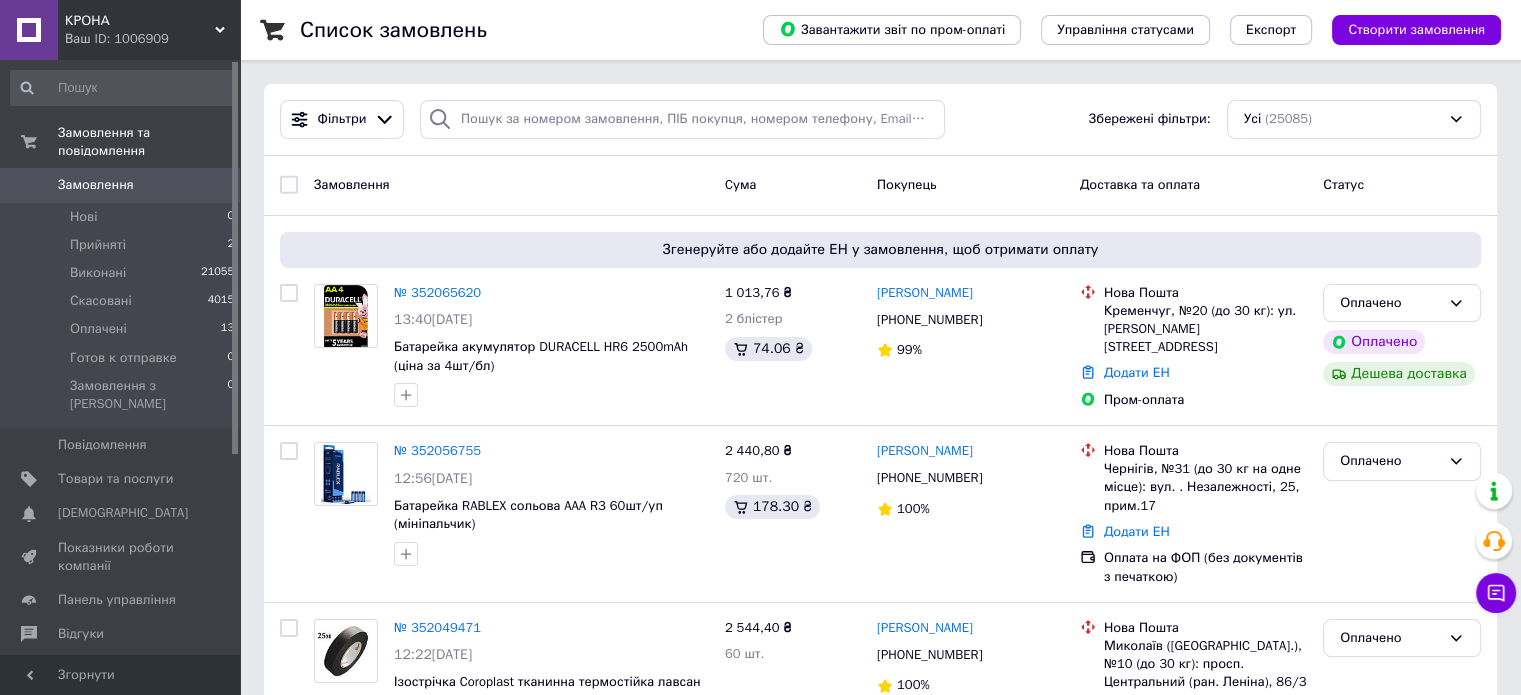 click on "Замовлення" at bounding box center (96, 185) 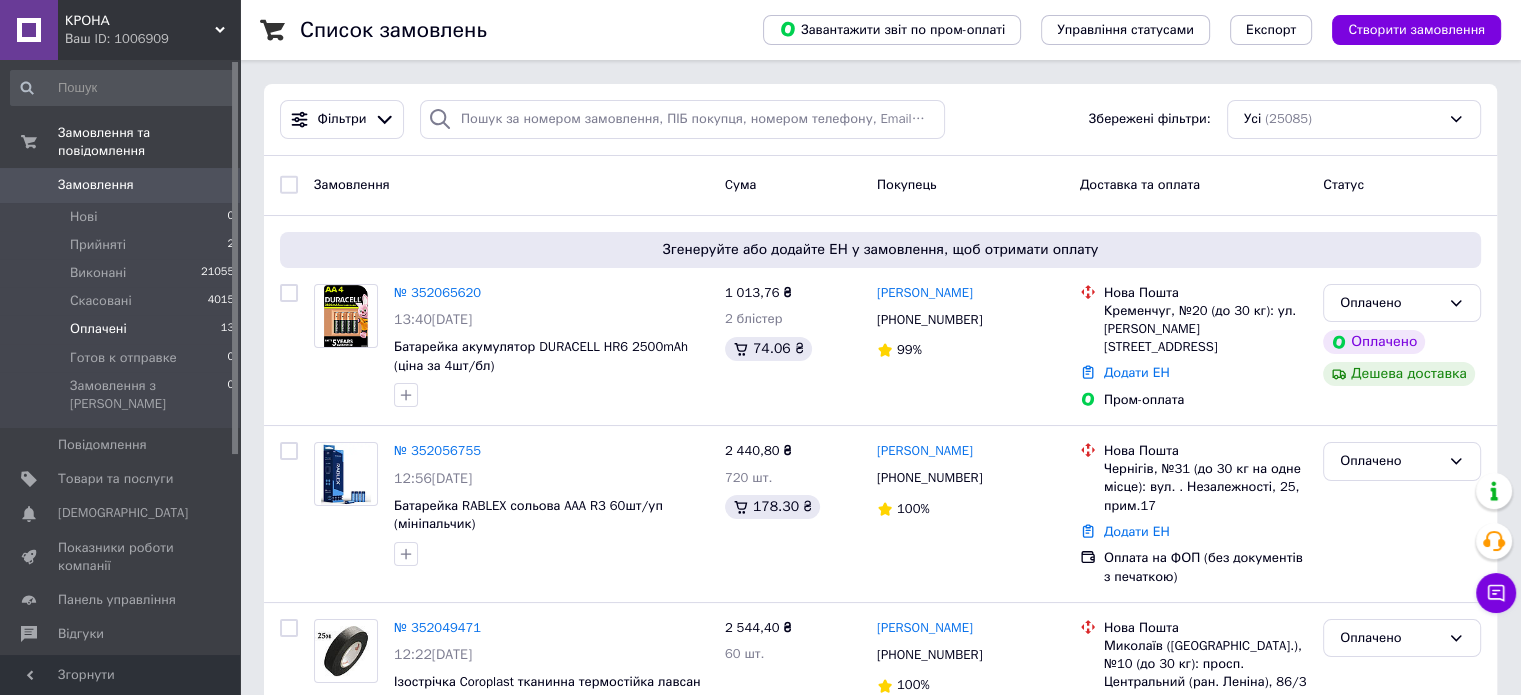 drag, startPoint x: 114, startPoint y: 184, endPoint x: 104, endPoint y: 324, distance: 140.35669 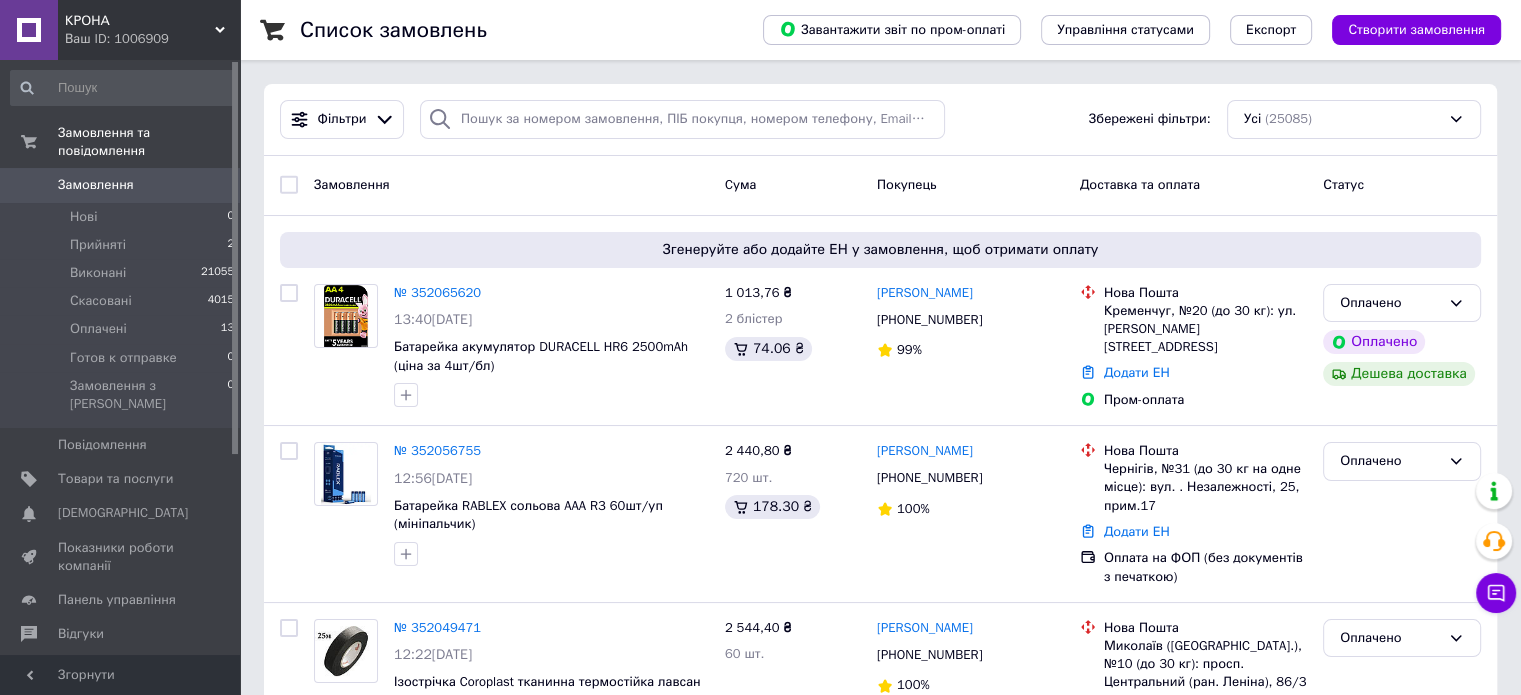 click on "Замовлення" at bounding box center [96, 185] 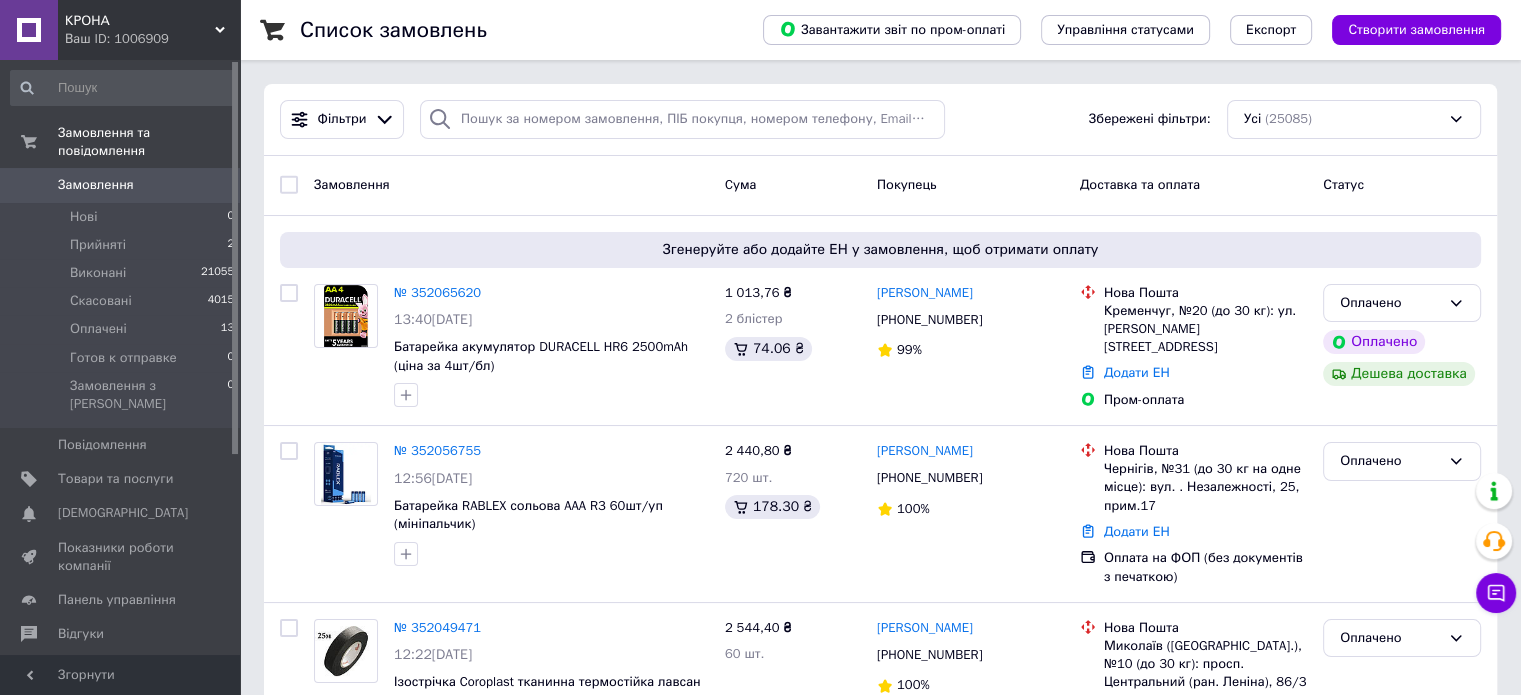 click on "Замовлення" at bounding box center [121, 185] 